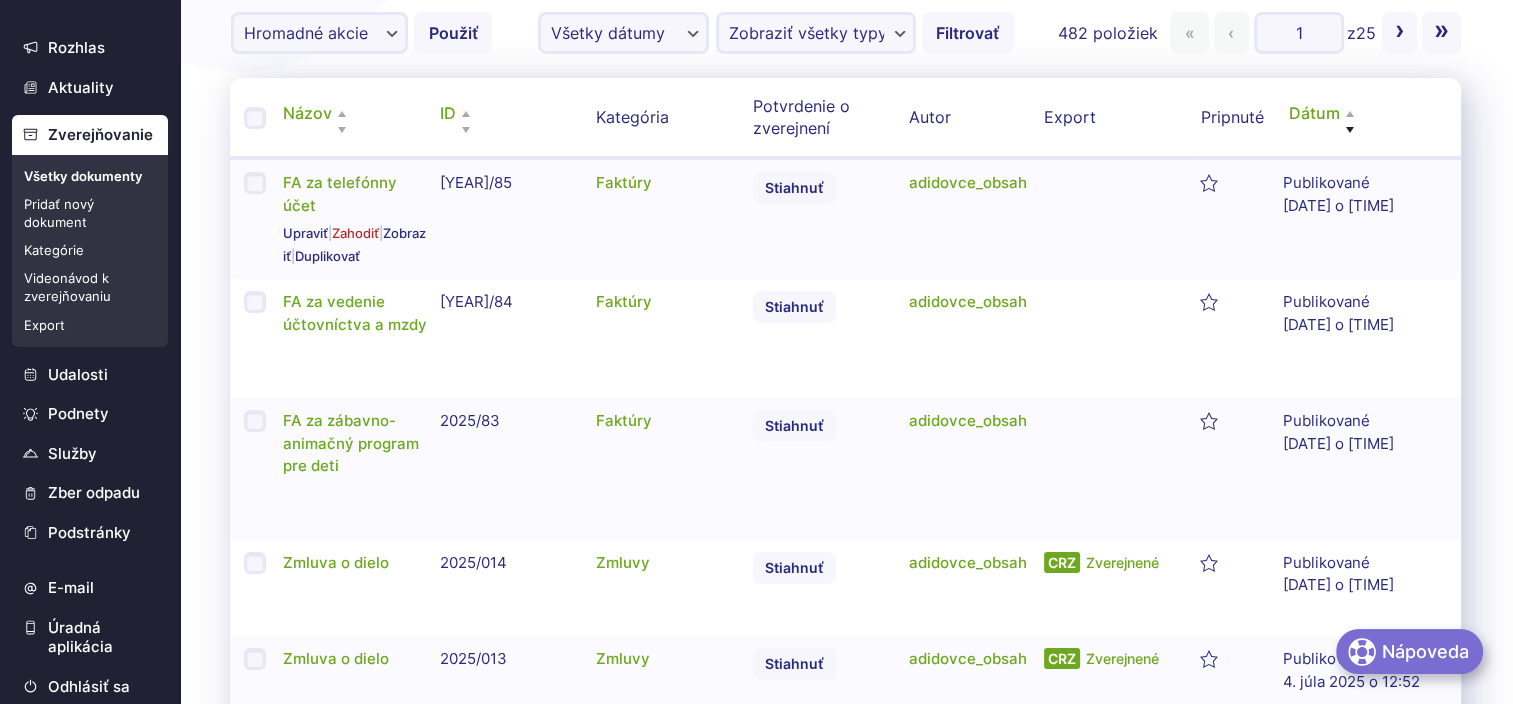 scroll, scrollTop: 0, scrollLeft: 0, axis: both 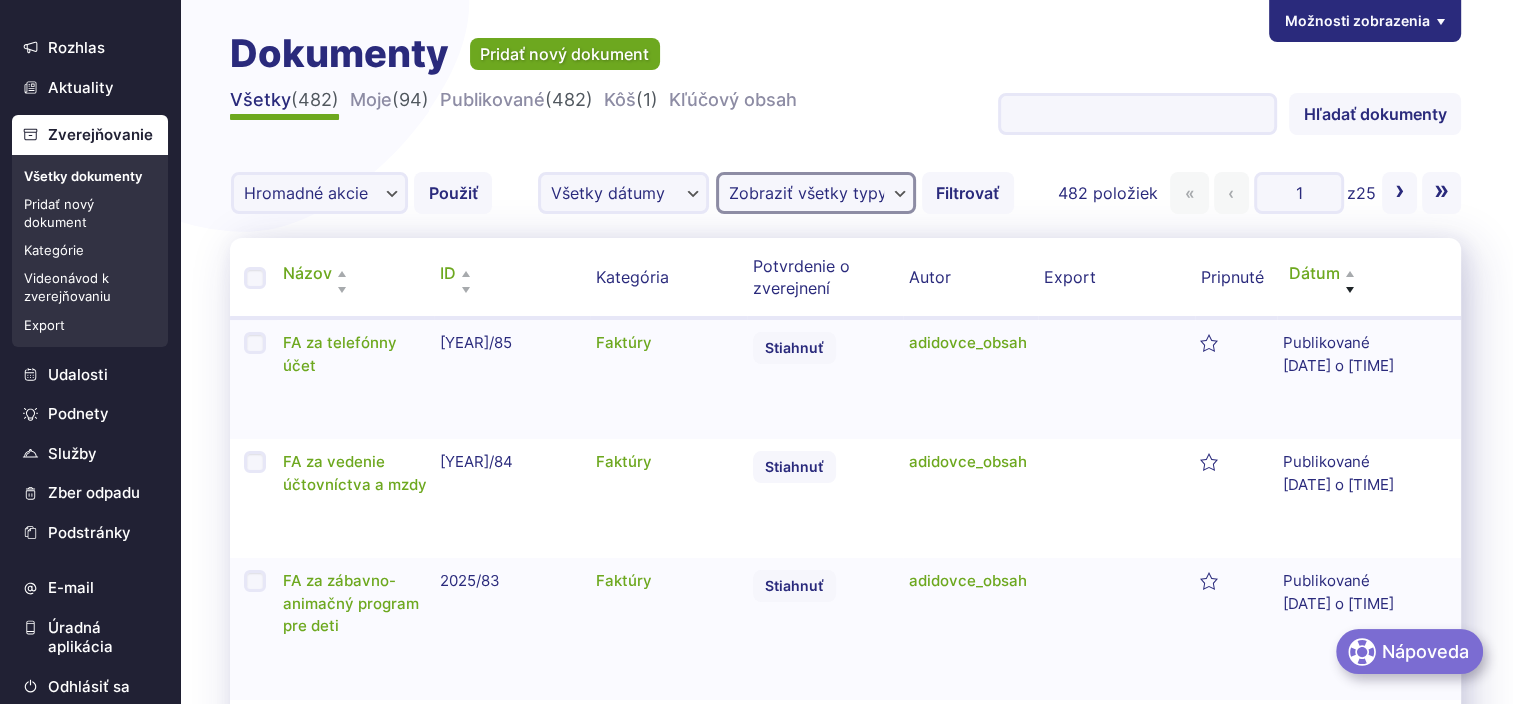 click on "Zobraziť všetky typy dokumentov Archív volieb (3) Faktúry (103) Financie (0) Hlavný kontrolór (4) Hlavný kontrolór (14) Iné (35) Majetkové priznania (6) Nájomné zmluvy (1) Návrhy VZN (11) Obecné zastupiteľstvo (0) Objednávky (7) Oznámenia o uložení písomnosti (6) PHSR (1) Povinné zverejňovanie (0) Pozvánky na zasadnutia OZ (36) Referendum (5) Rôzne (0) Rozpočty (9) Strategické dokumenty (3) Uznesenia OZ (34) Verejné obstarávanie (0) Voľby (0) Voľby do europarlamentu (6) Voľby do NRSR (11) Voľby do samospráv (11) Voľby prezidenta (5) Voľby VÚC (9) Výberové konania (2) Výročné správy (3) VZN (16) Zákazky s nízkou hodnotou podľa §117 (3) Zápisnice zasadnutí OZ (34) Záverečné účty (9) Zmluvy (95)" at bounding box center [816, 193] 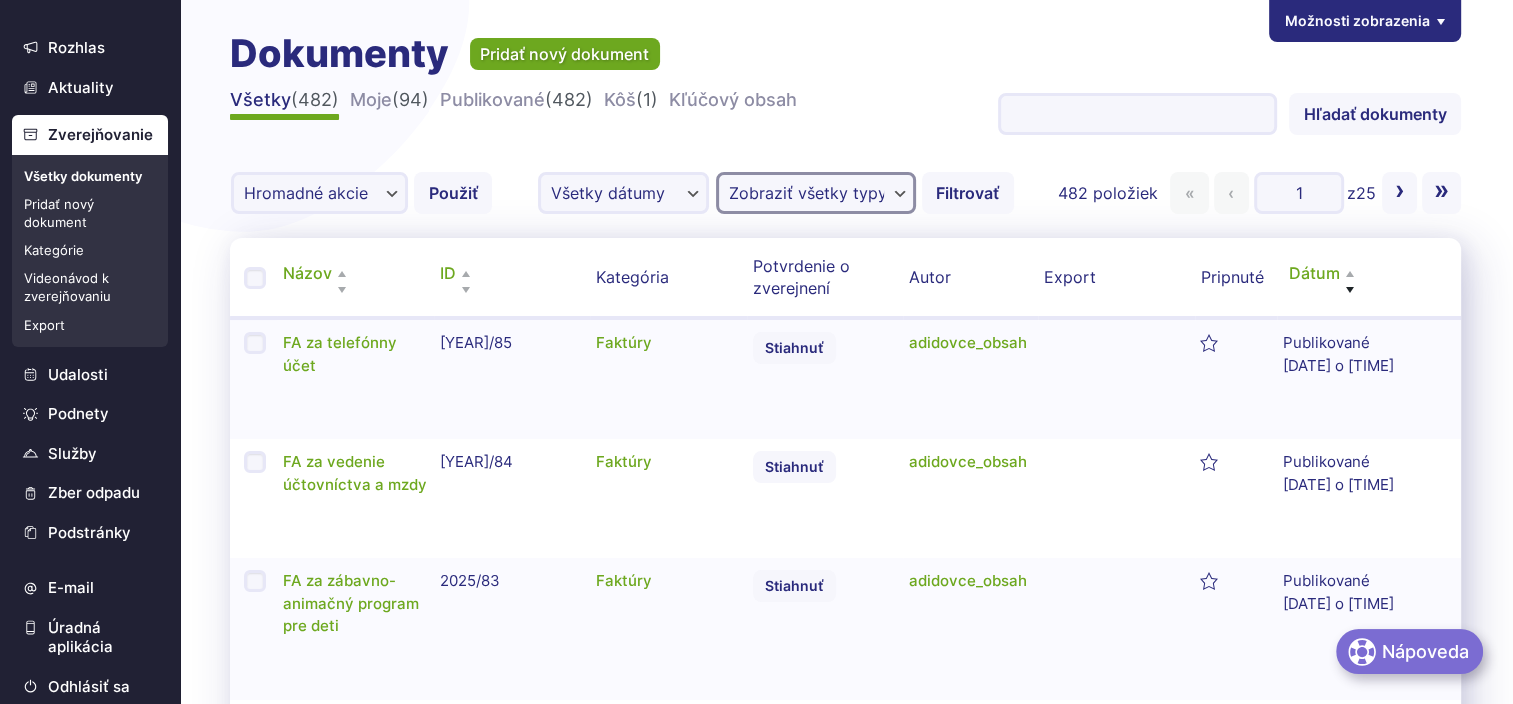 select on "zmluvy" 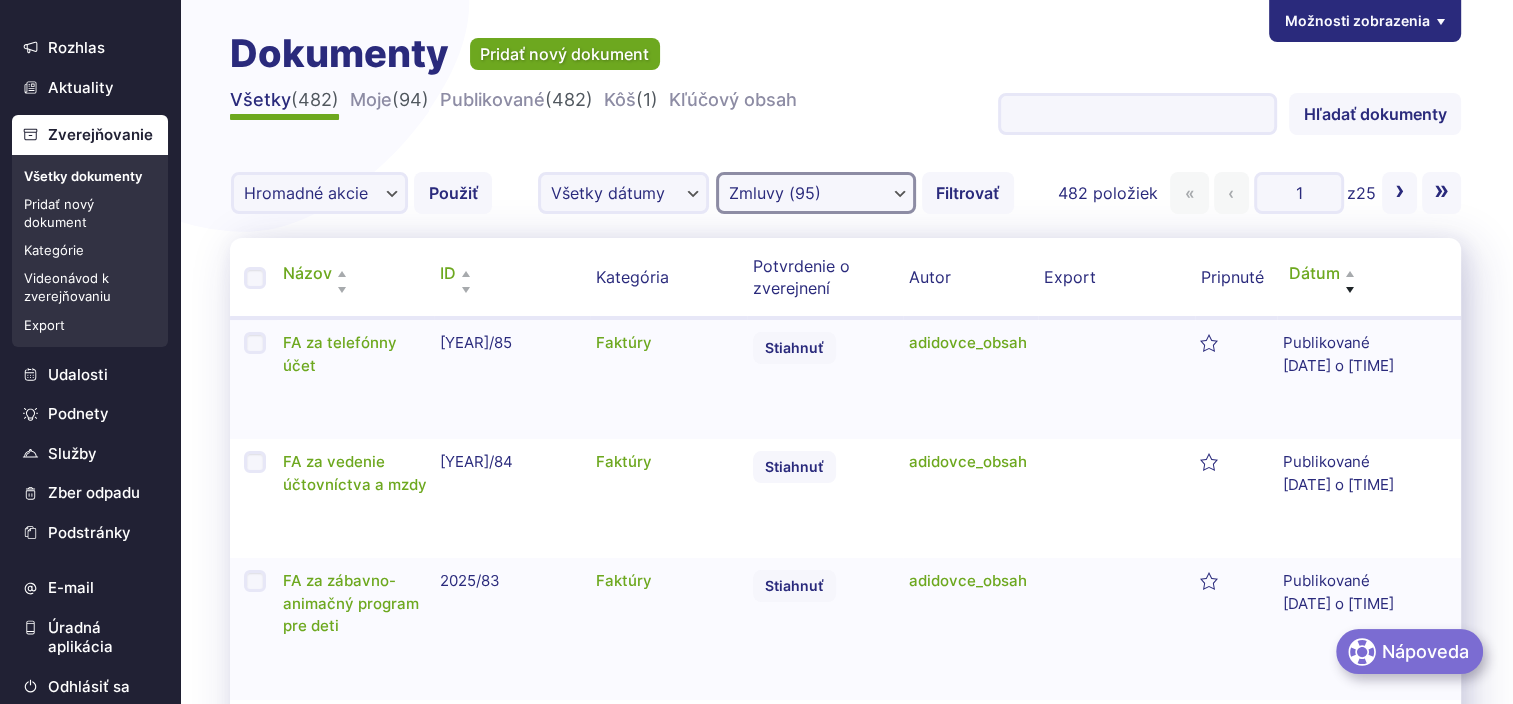 click on "Zobraziť všetky typy dokumentov Archív volieb (3) Faktúry (103) Financie (0) Hlavný kontrolór (4) Hlavný kontrolór (14) Iné (35) Majetkové priznania (6) Nájomné zmluvy (1) Návrhy VZN (11) Obecné zastupiteľstvo (0) Objednávky (7) Oznámenia o uložení písomnosti (6) PHSR (1) Povinné zverejňovanie (0) Pozvánky na zasadnutia OZ (36) Referendum (5) Rôzne (0) Rozpočty (9) Strategické dokumenty (3) Uznesenia OZ (34) Verejné obstarávanie (0) Voľby (0) Voľby do europarlamentu (6) Voľby do NRSR (11) Voľby do samospráv (11) Voľby prezidenta (5) Voľby VÚC (9) Výberové konania (2) Výročné správy (3) VZN (16) Zákazky s nízkou hodnotou podľa §117 (3) Zápisnice zasadnutí OZ (34) Záverečné účty (9) Zmluvy (95)" at bounding box center [816, 193] 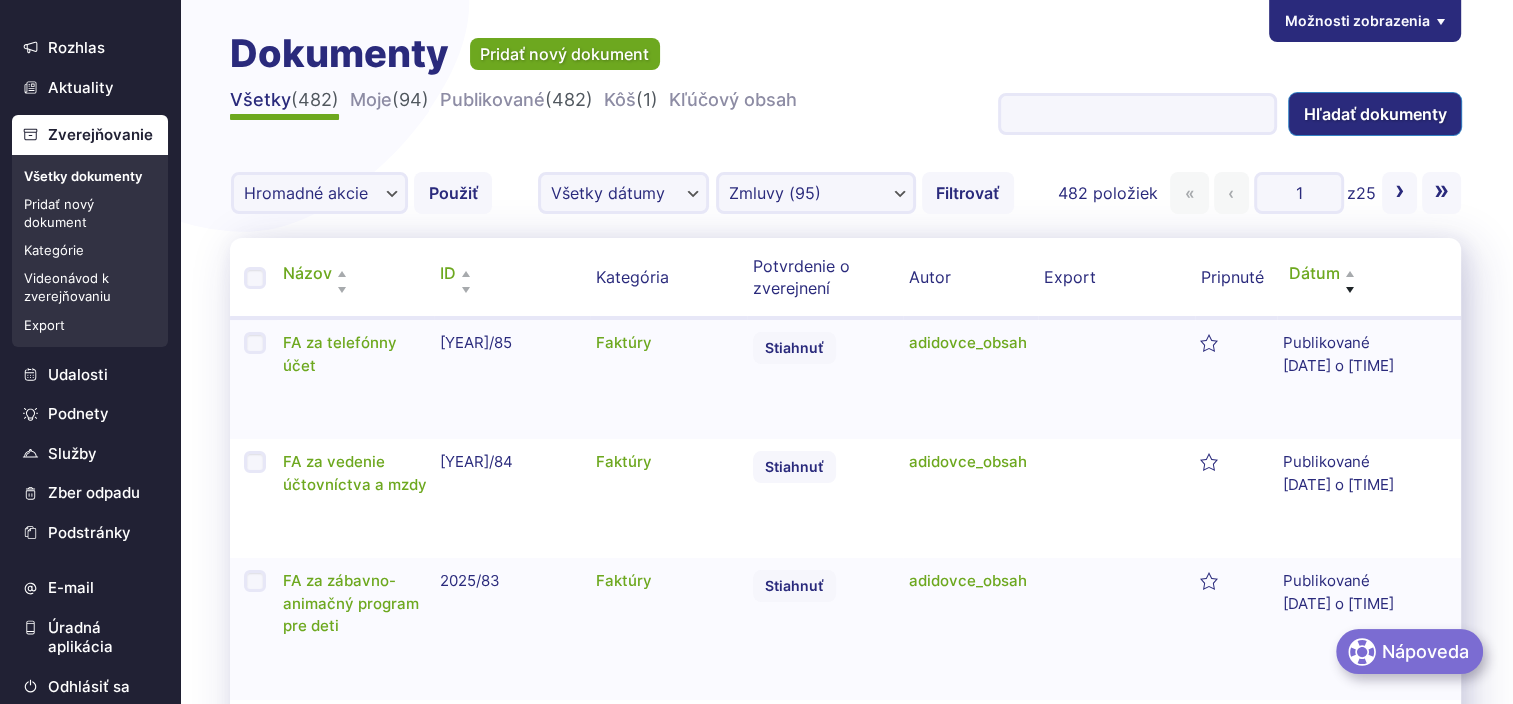 click on "Hľadať dokumenty" at bounding box center (1375, 114) 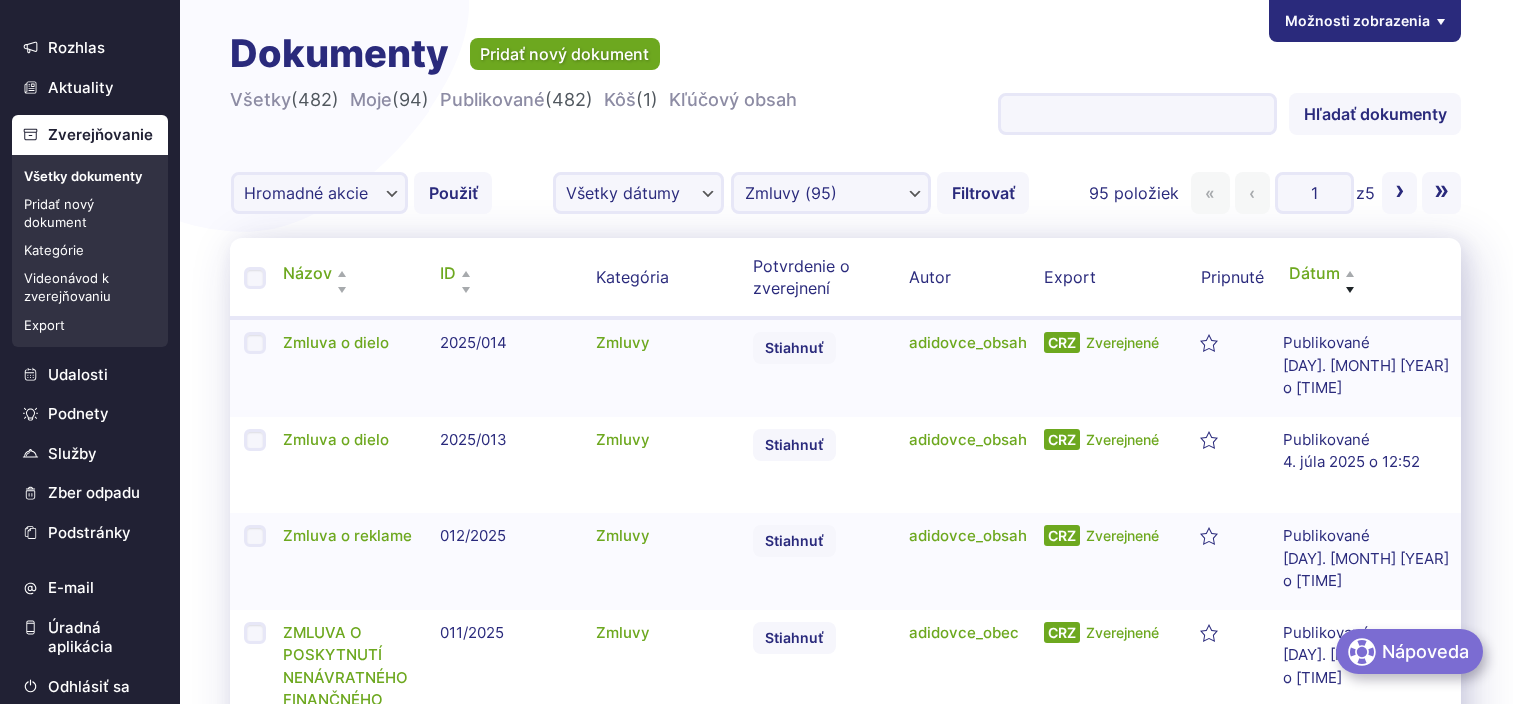 scroll, scrollTop: 0, scrollLeft: 0, axis: both 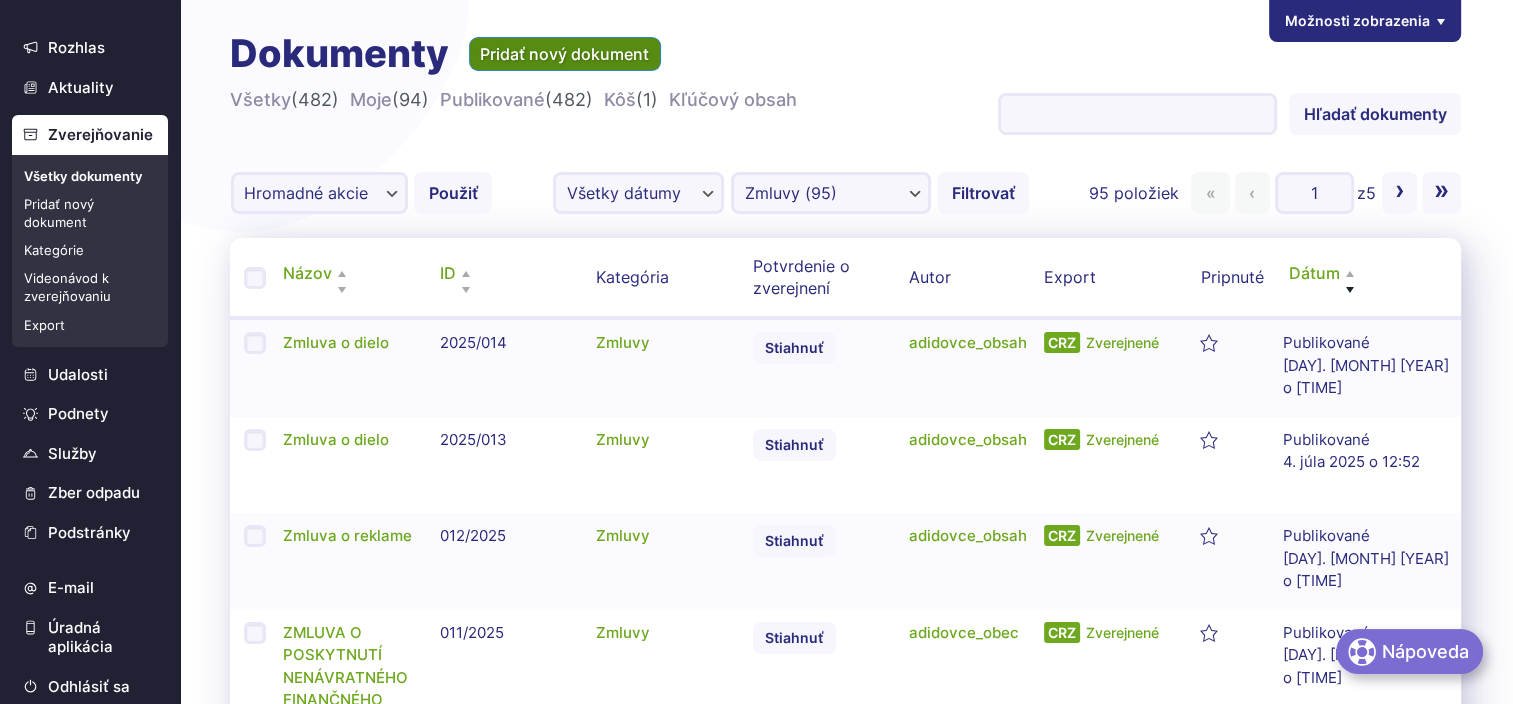 click on "Pridať nový dokument" at bounding box center [565, 54] 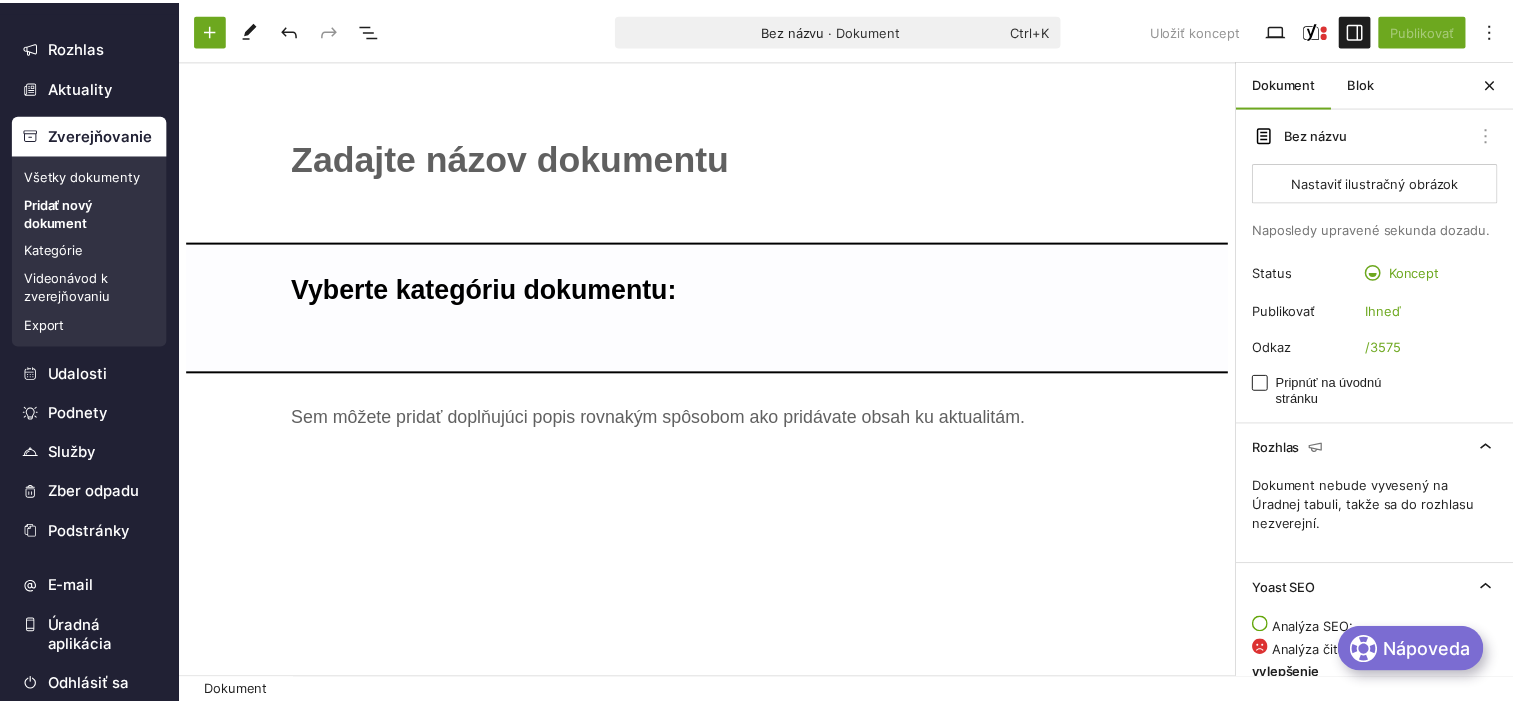 scroll, scrollTop: 0, scrollLeft: 0, axis: both 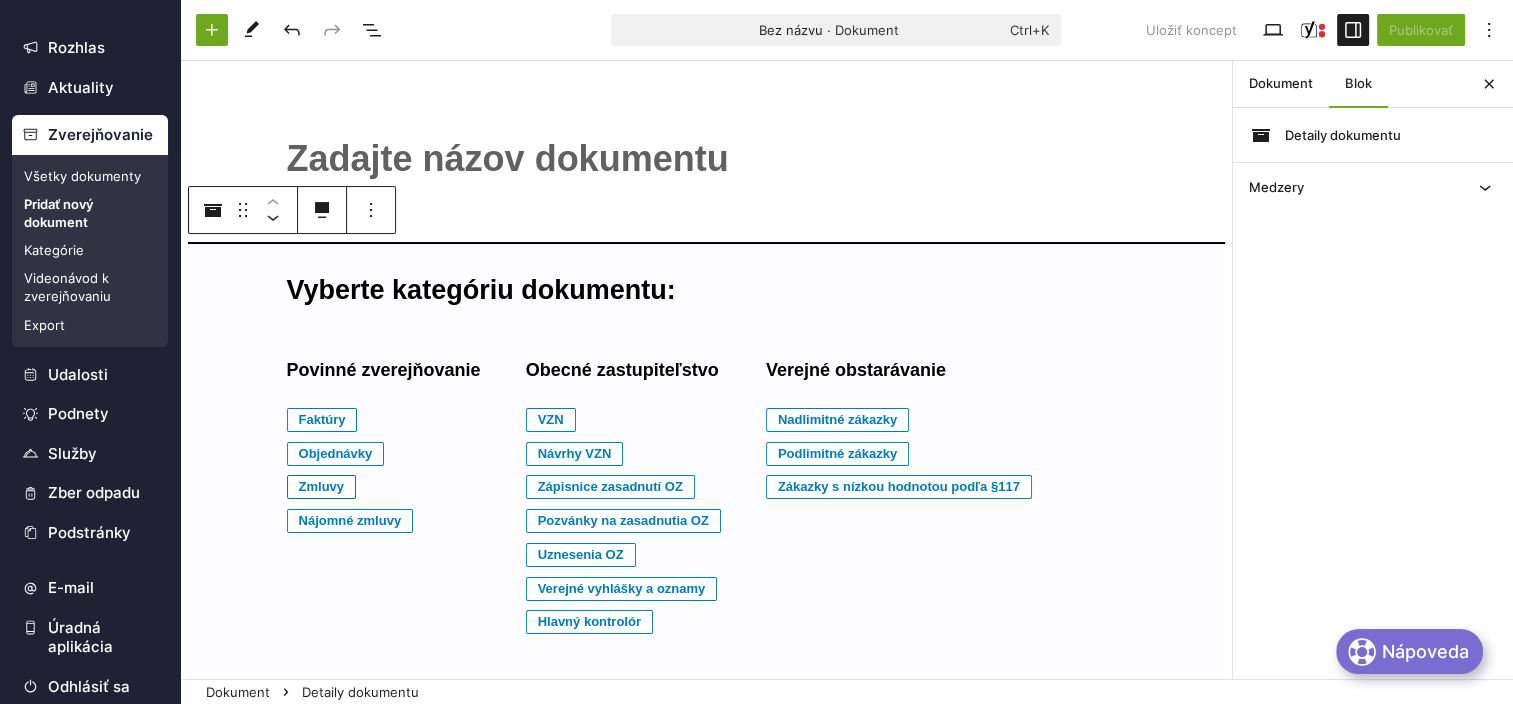 click on "Zmluvy" at bounding box center (322, 420) 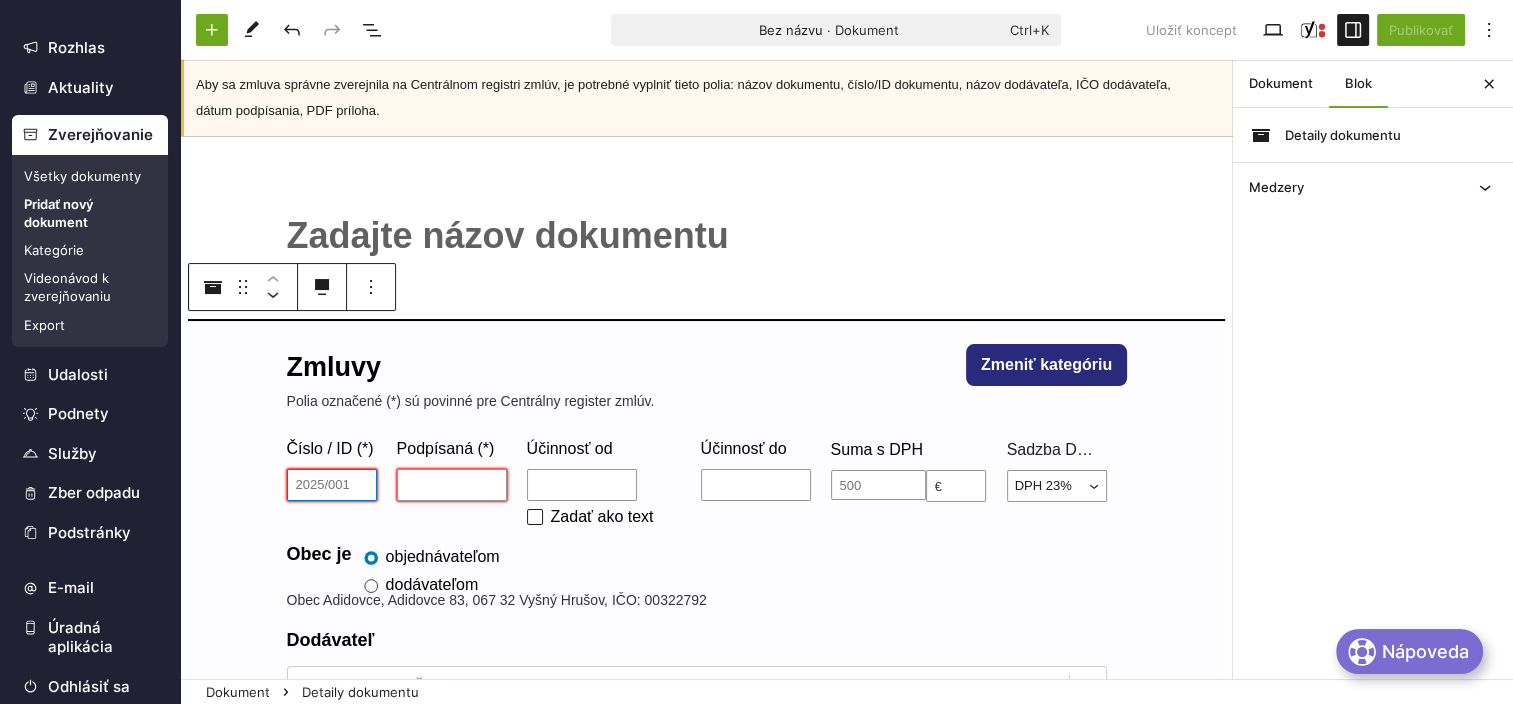 click on "Číslo / ID (*)" at bounding box center (332, 485) 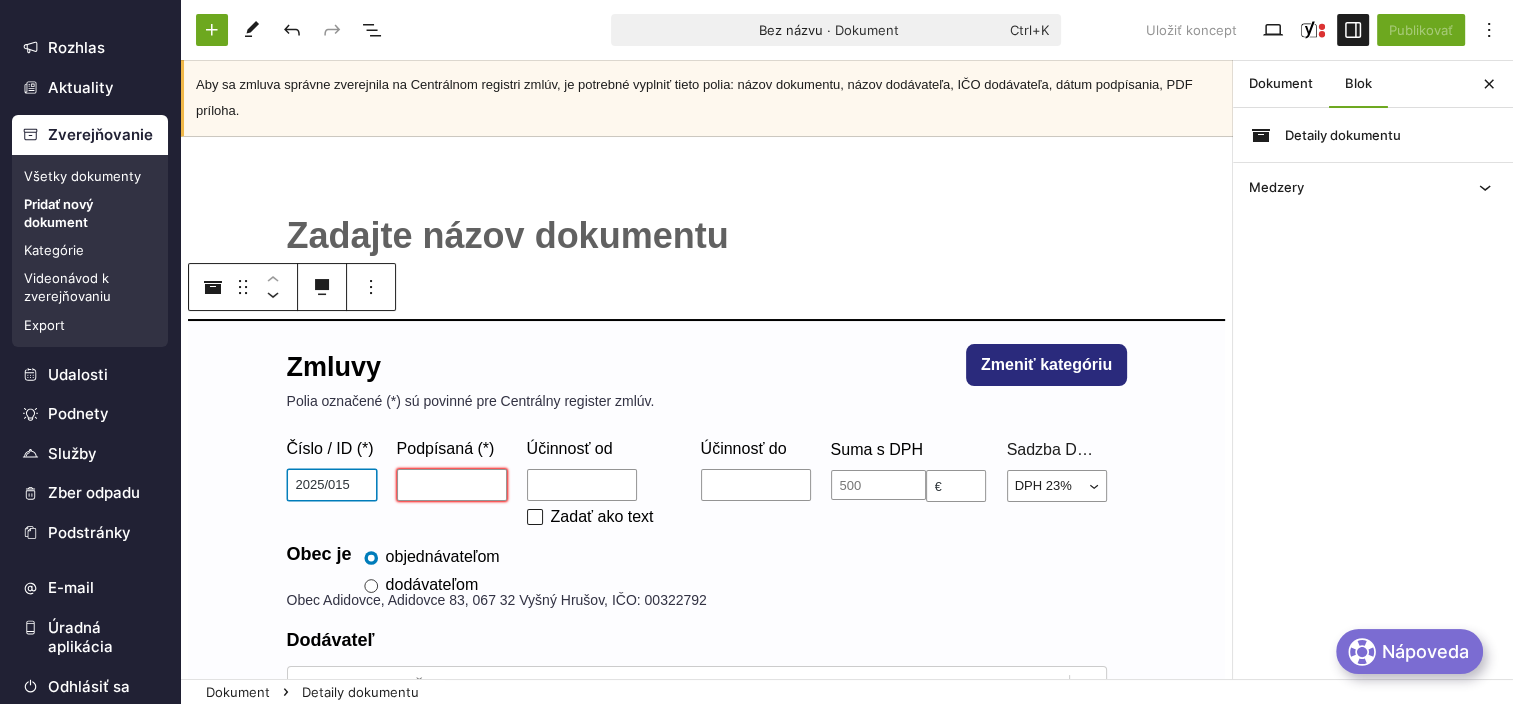type on "2025/015" 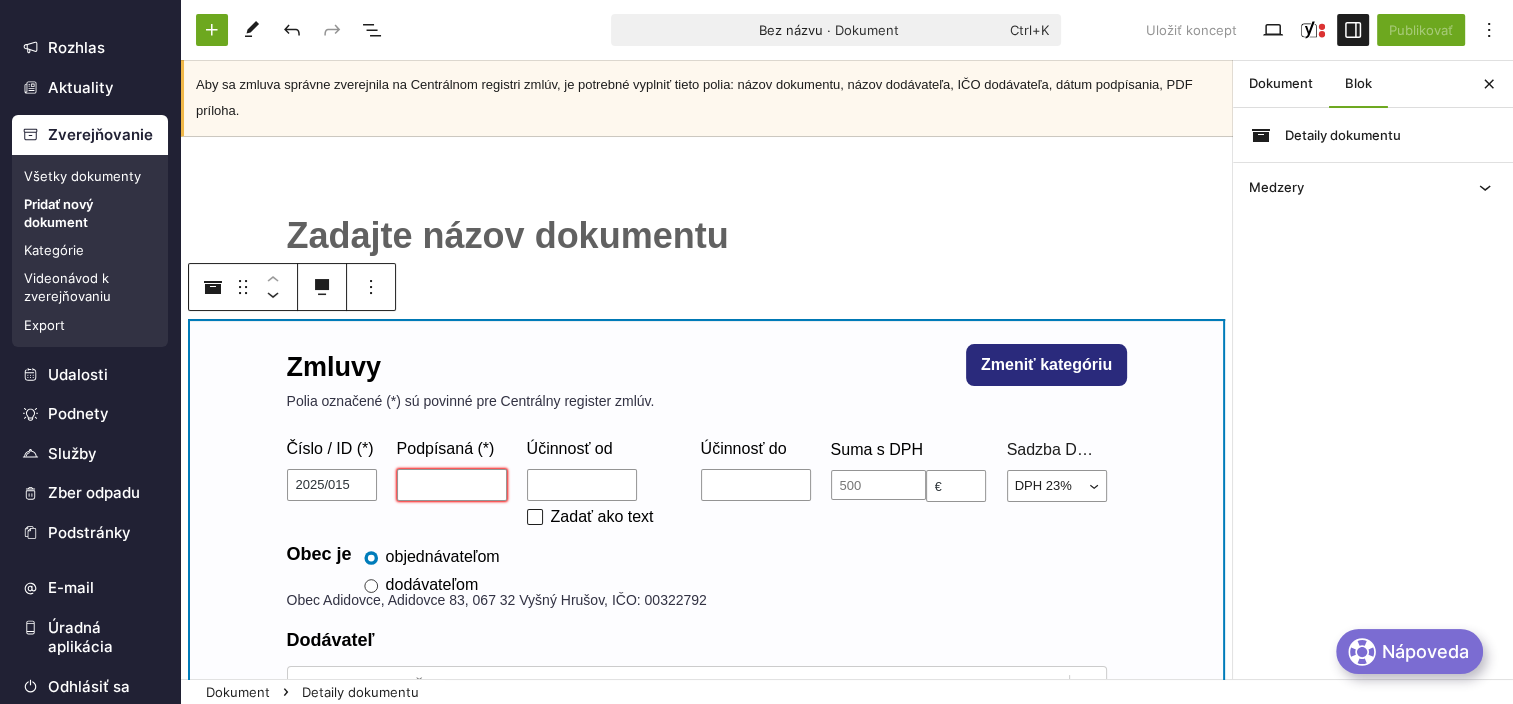drag, startPoint x: 416, startPoint y: 501, endPoint x: 408, endPoint y: 492, distance: 12.0415945 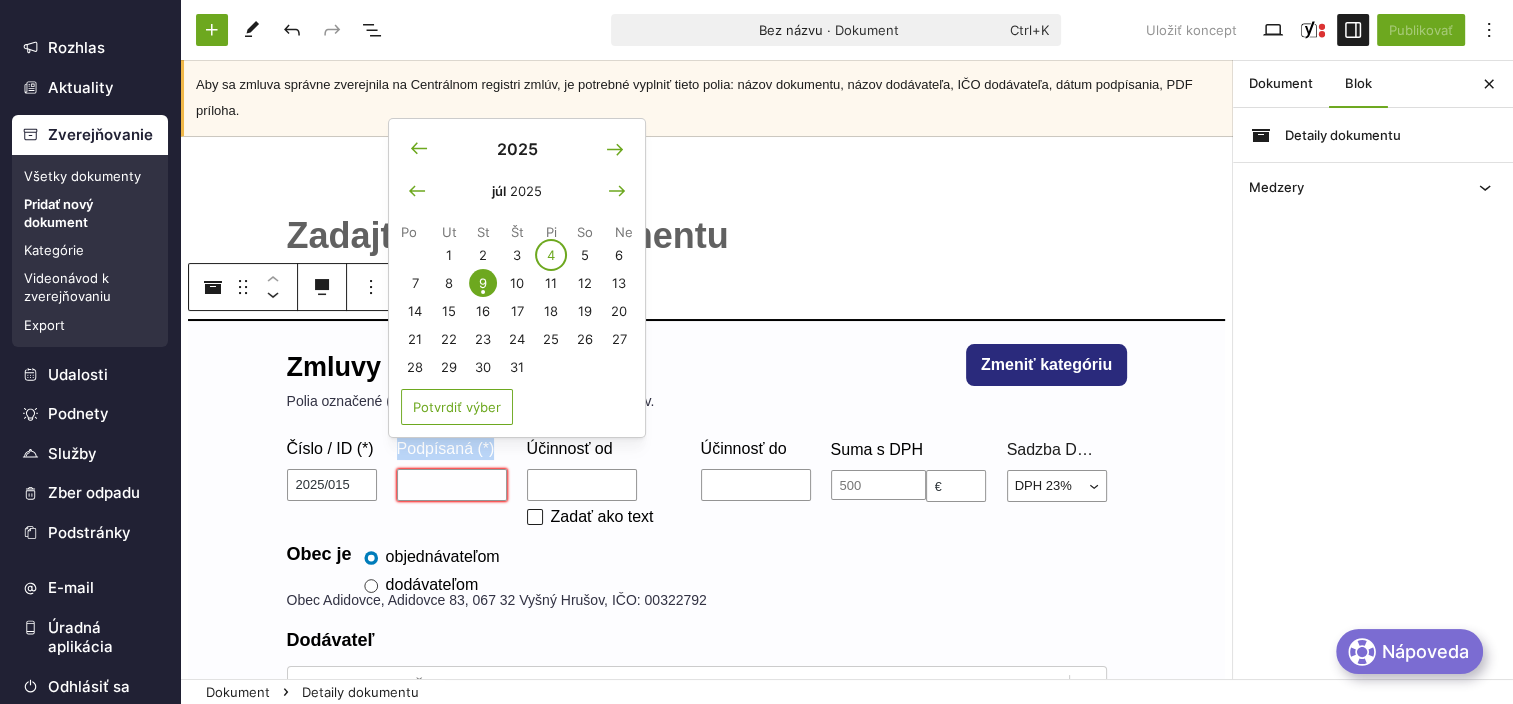 click on "4" at bounding box center [551, 255] 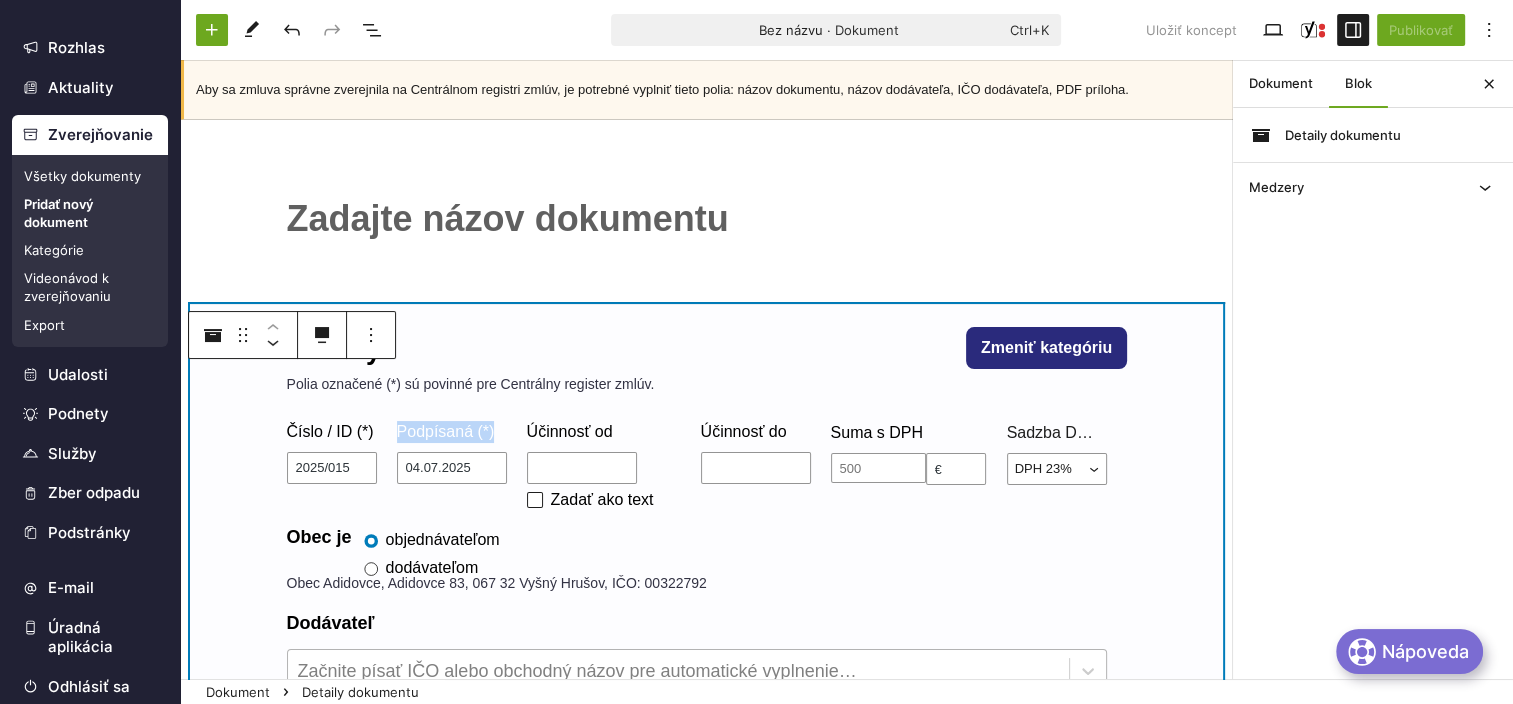 scroll, scrollTop: 242, scrollLeft: 0, axis: vertical 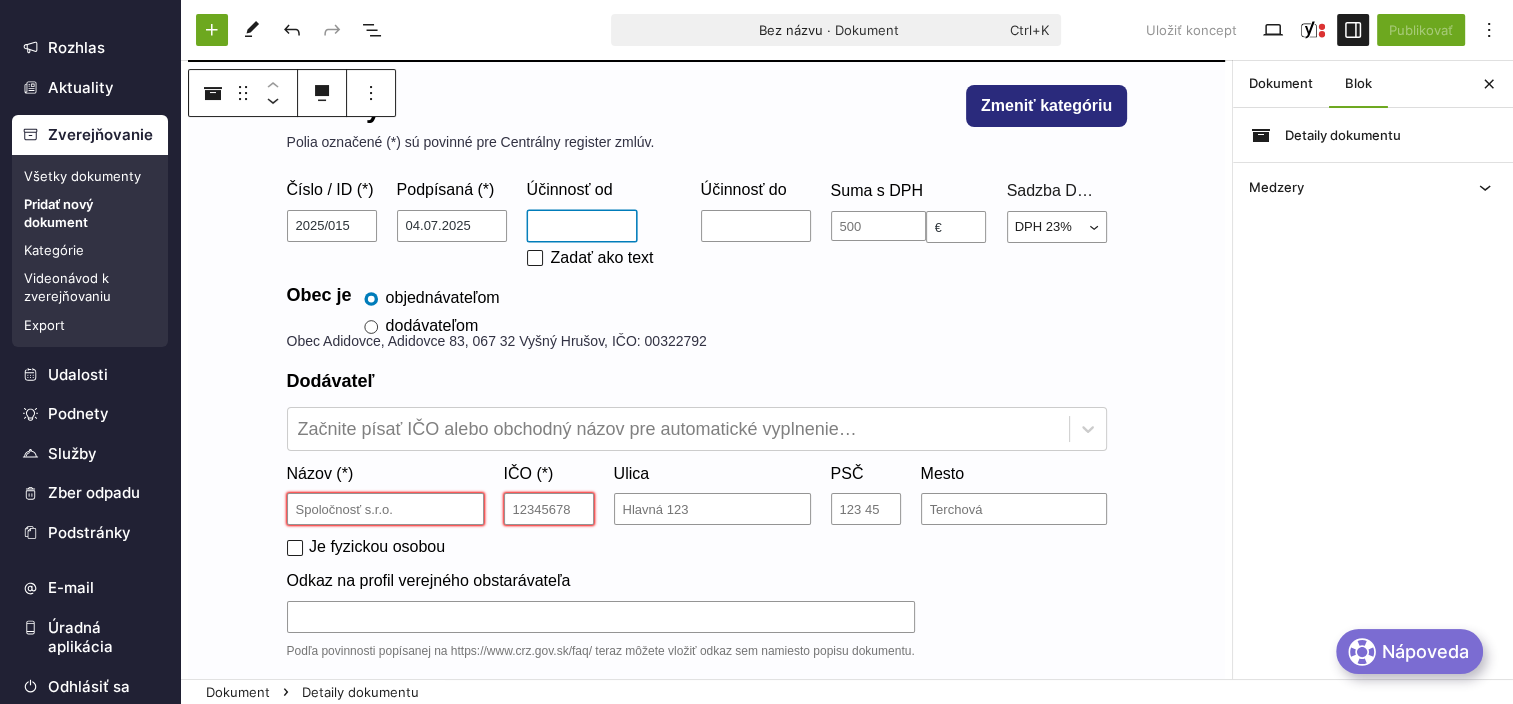 click on "Účinnosť od" at bounding box center [582, 226] 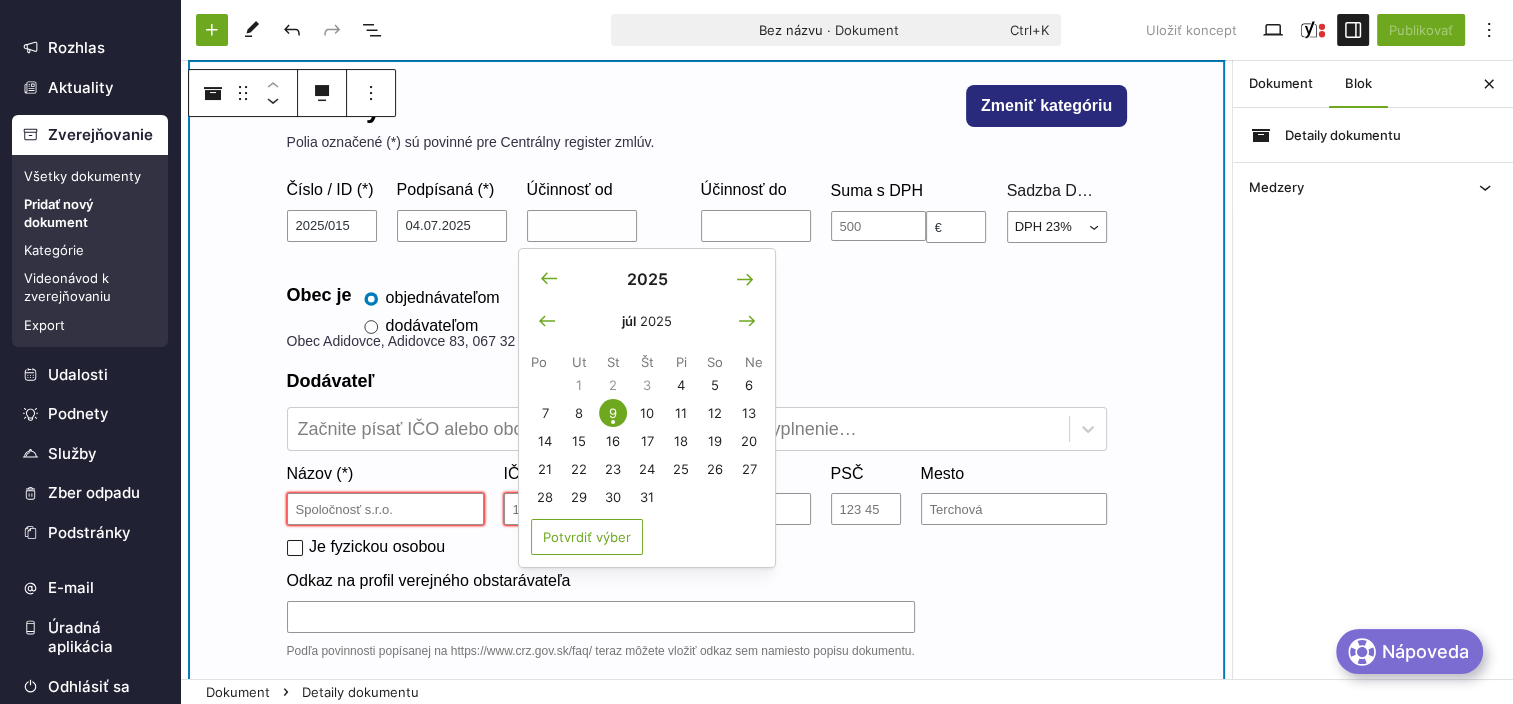 click on "Účinnosť od" at bounding box center (582, 190) 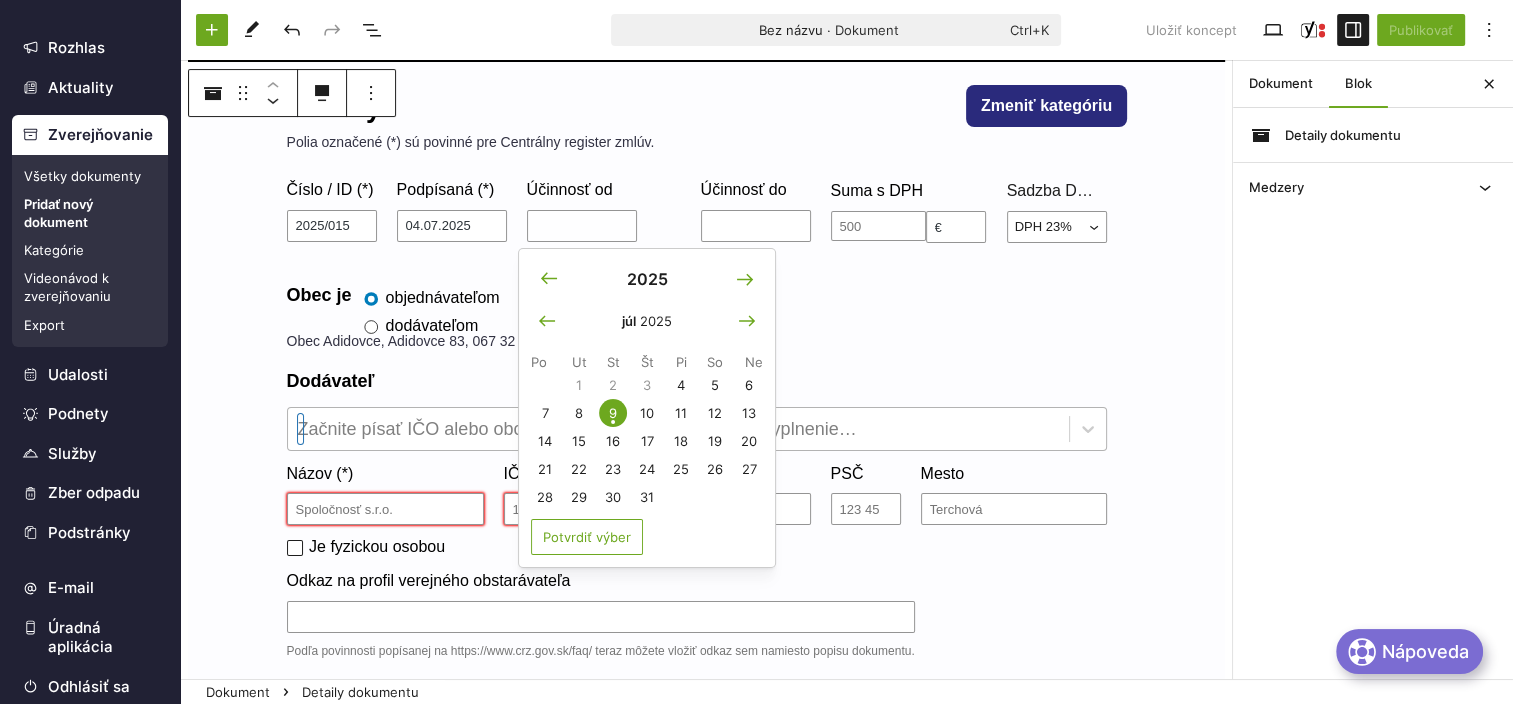click at bounding box center [678, 429] 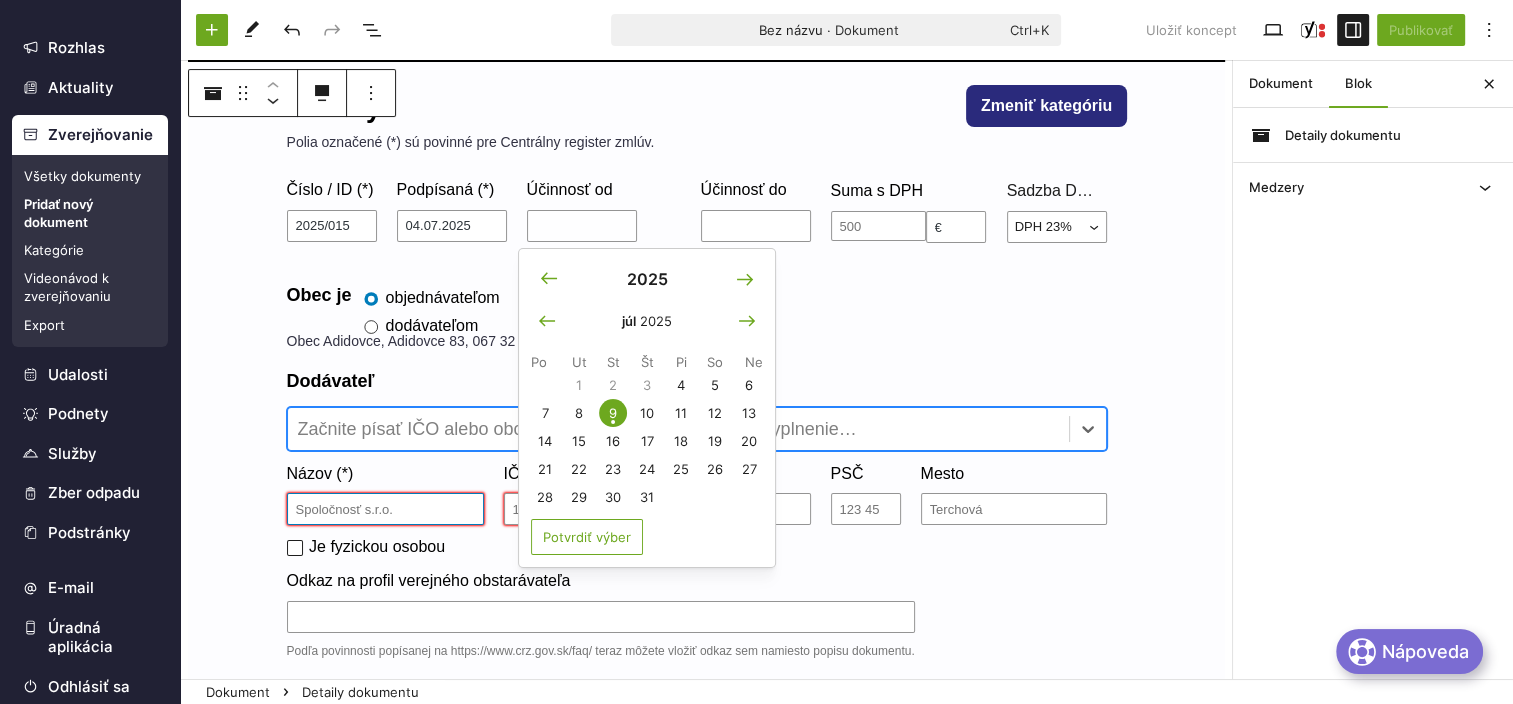 click on "Názov (*)" at bounding box center [385, 509] 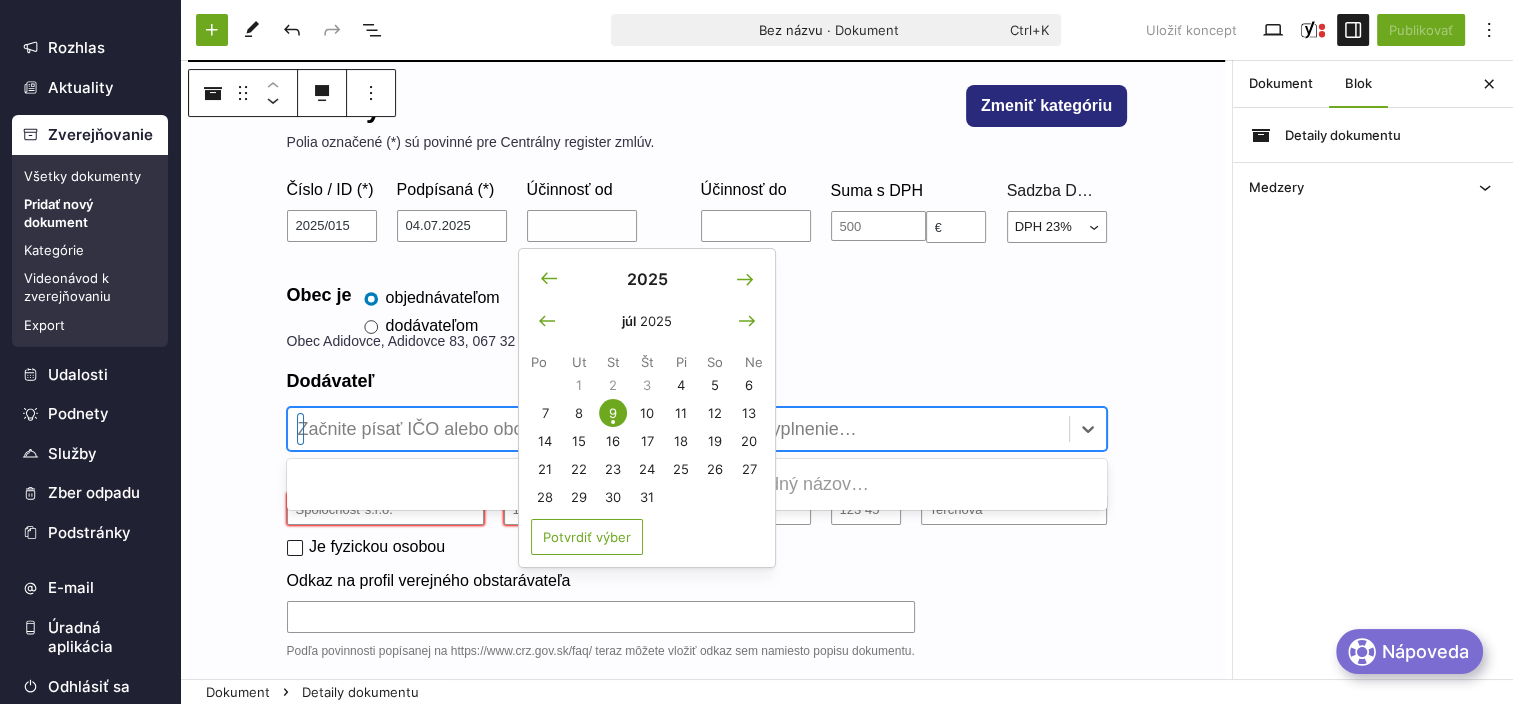 click at bounding box center [678, 429] 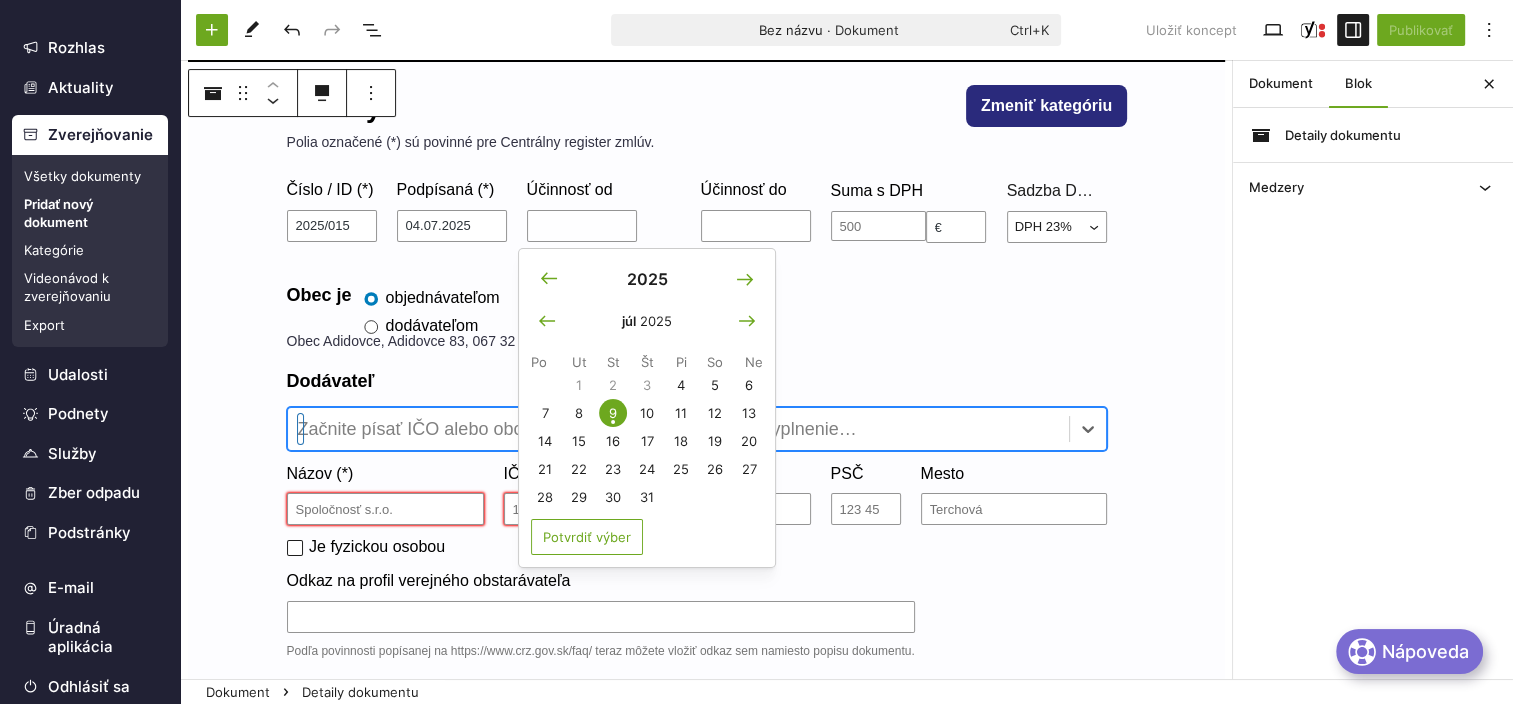 drag, startPoint x: 376, startPoint y: 433, endPoint x: 313, endPoint y: 423, distance: 63.788715 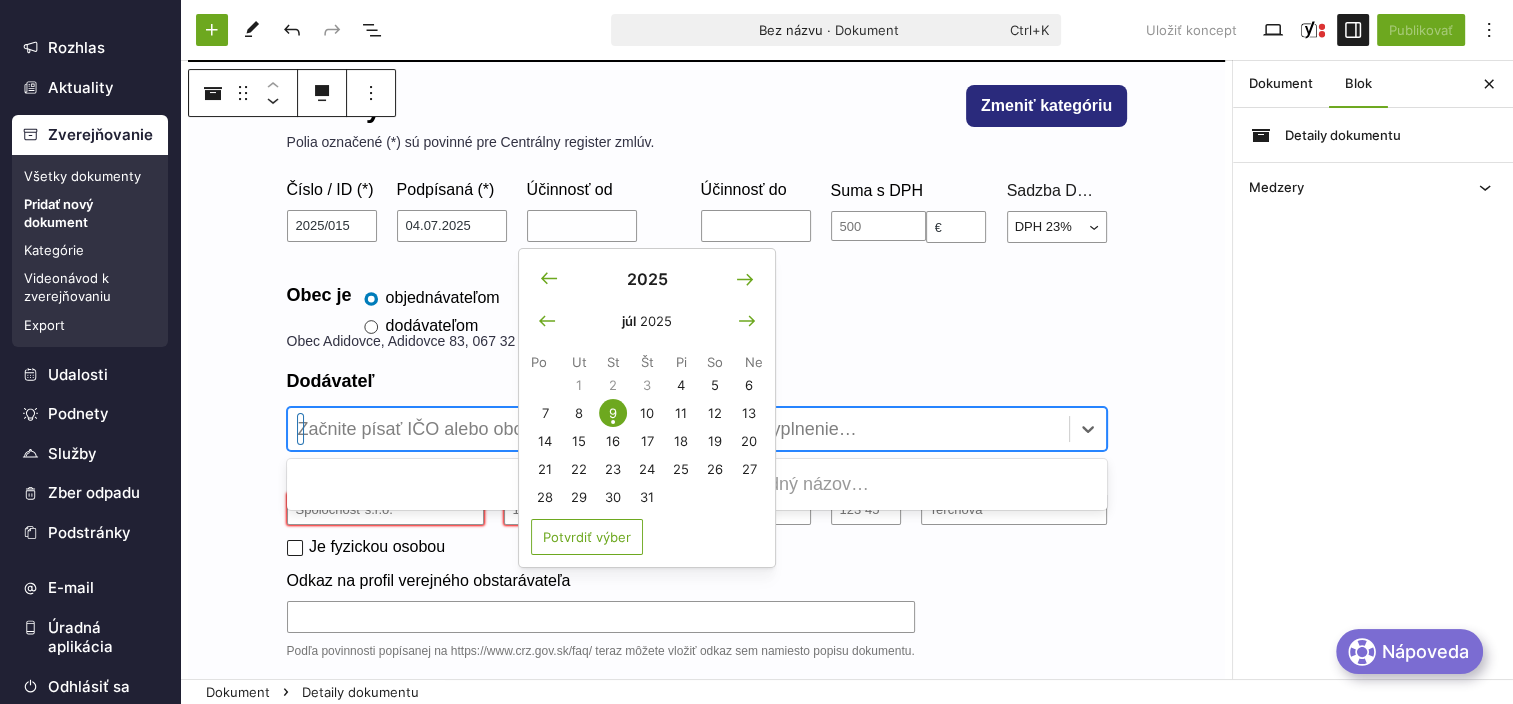 click at bounding box center [678, 429] 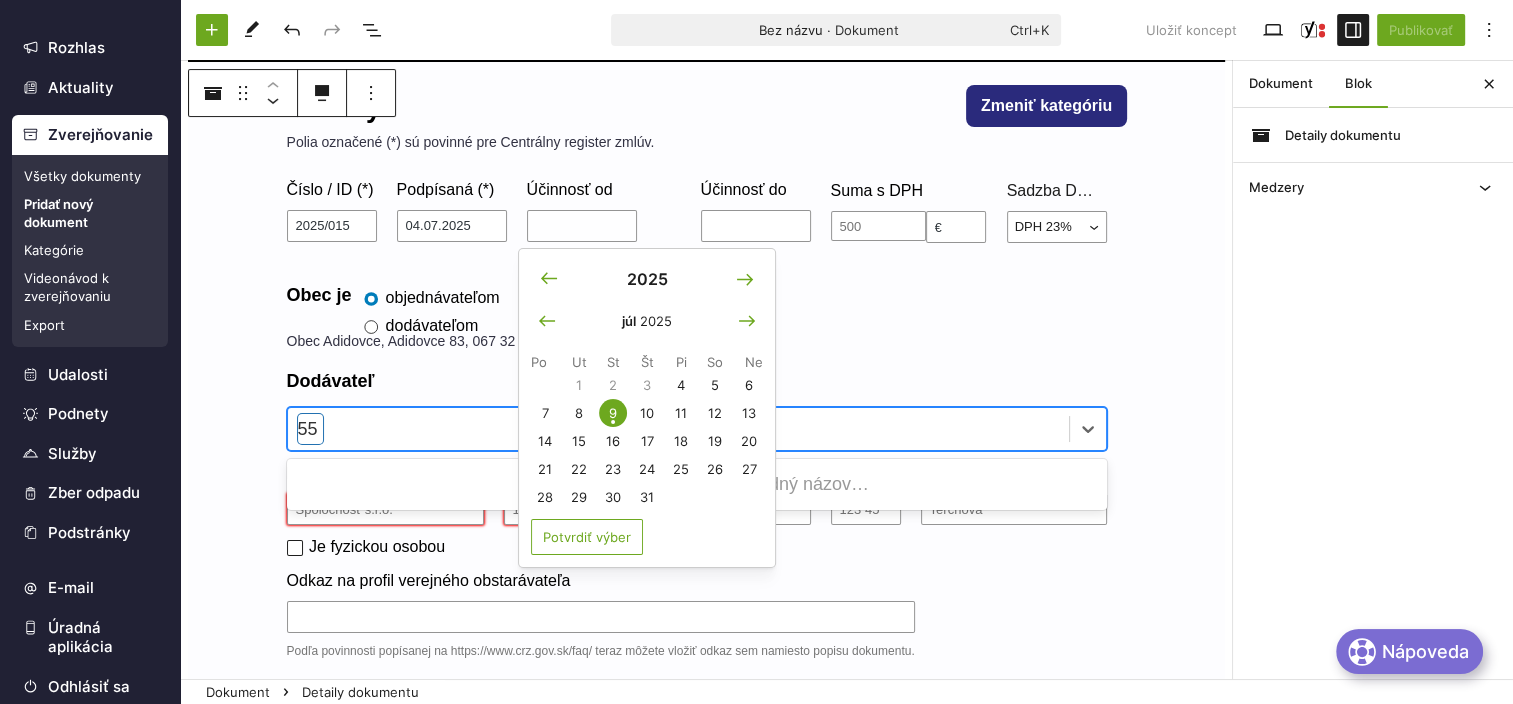 type on "55" 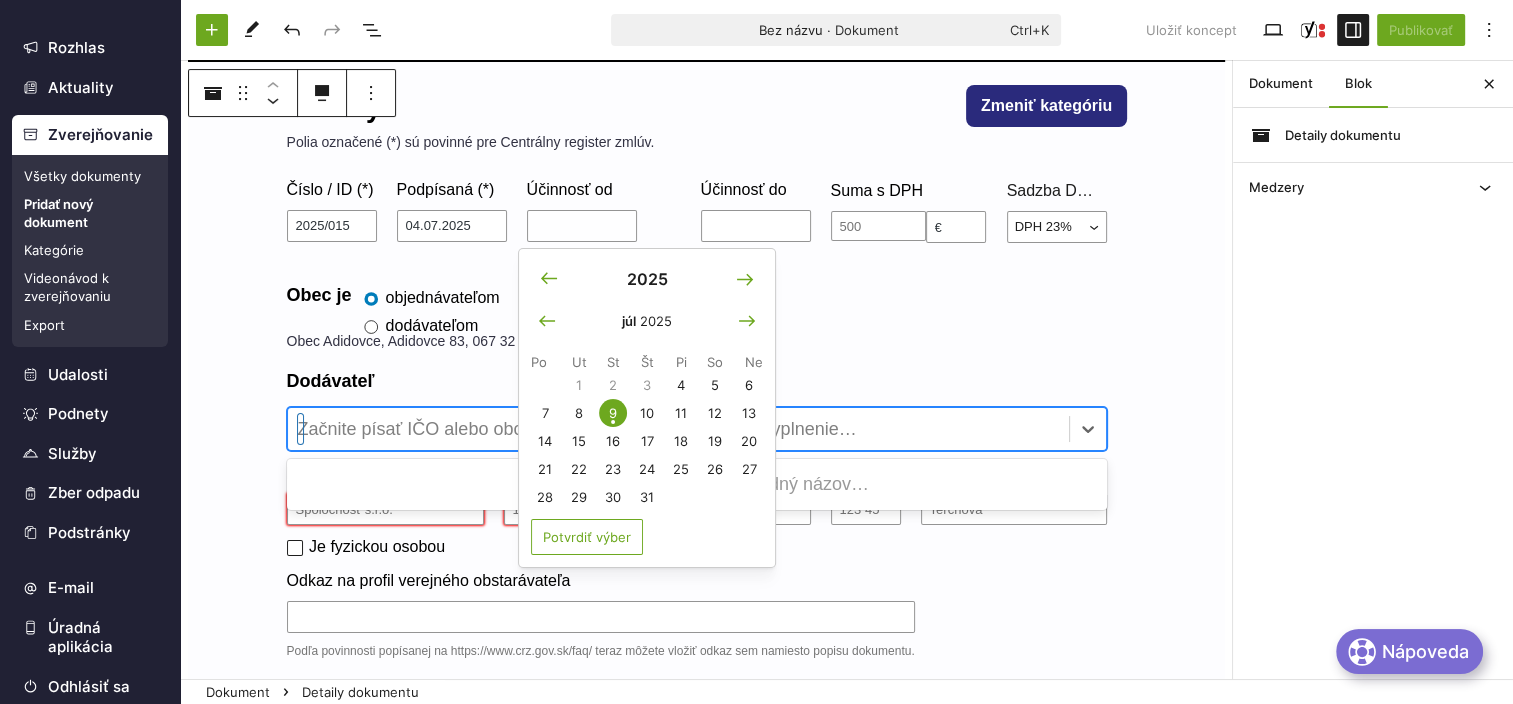 click at bounding box center [678, 429] 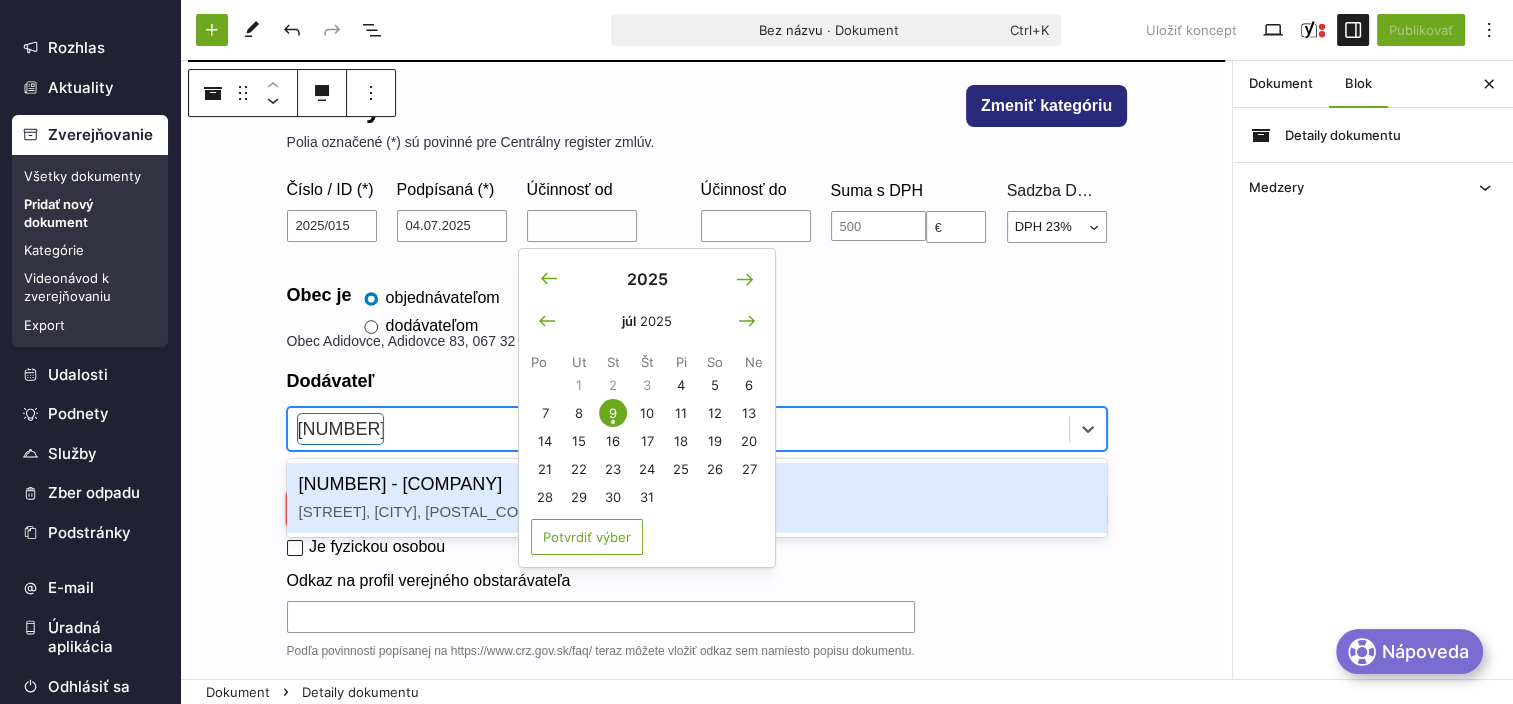 click on "[NUMBER] - [COMPANY] [STREET], [CITY], [POSTAL_CODE]" at bounding box center [697, 498] 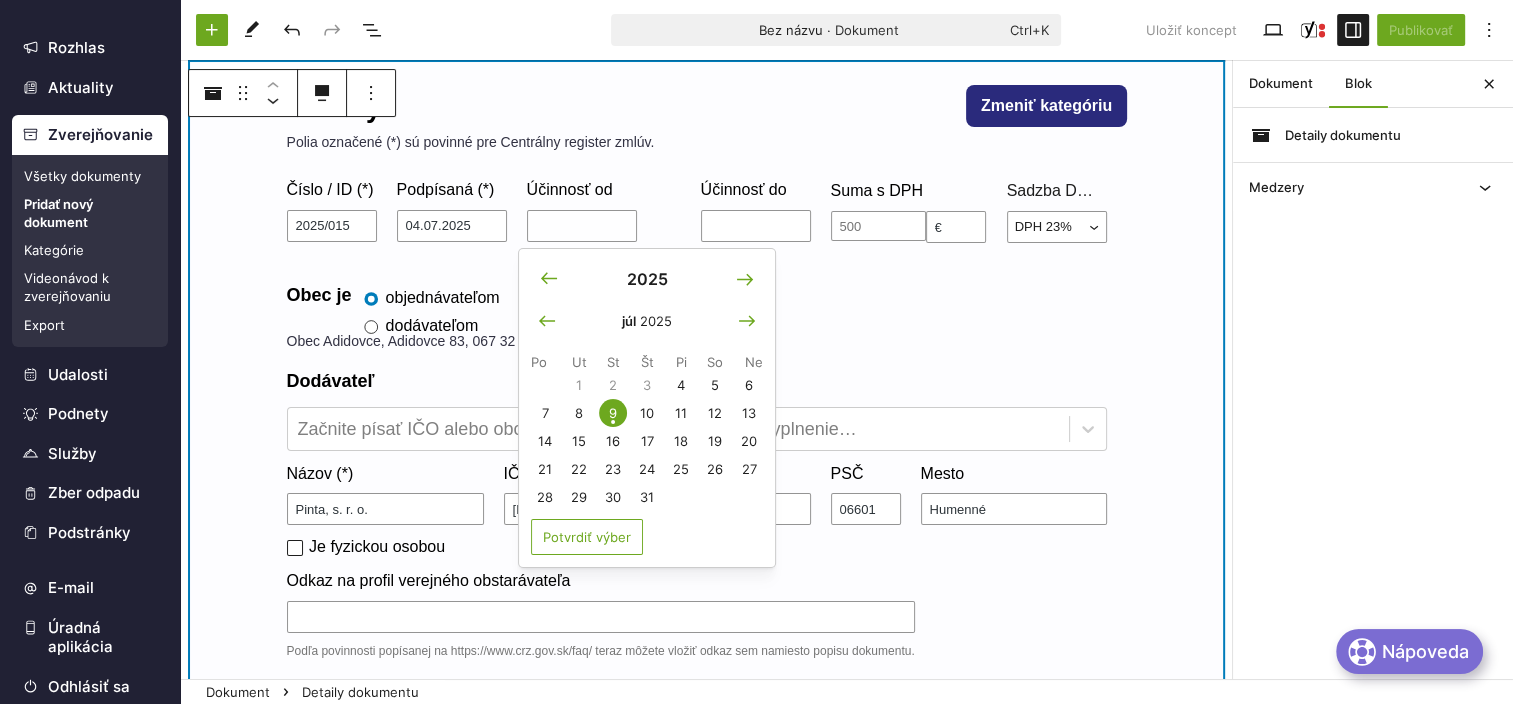click on "Číslo / ID (*) 2025/015 Podpísaná (*) 04.07.2025 Účinnosť od Zadať ako text Účinnosť do Suma s DPH € Sadzba DPH DPH 23% DPH 19% DPH 5% Neplatca DPH 20% DPH 10% Obec je objednávateľom dodávateľom Obec Adidovce, Adidovce 83, [POSTAL_CODE] Vyšný Hrušov, IČO: [NUMBER] Dodávateľ Začnite písať IČO alebo obchodný názov pre automatické vyplnenie… Názov (*) [COMPANY] IČO (*) [NUMBER] Ulica [STREET] PSČ [POSTAL_CODE] Mesto [CITY] Je fyzickou osobou Odkaz na profil verejného obstarávateľa Podľa povinnosti popísanej na https://www.crz.gov.sk/faq/ teraz môžete vložiť odkaz sem namiesto popisu dokumentu." at bounding box center (707, 429) 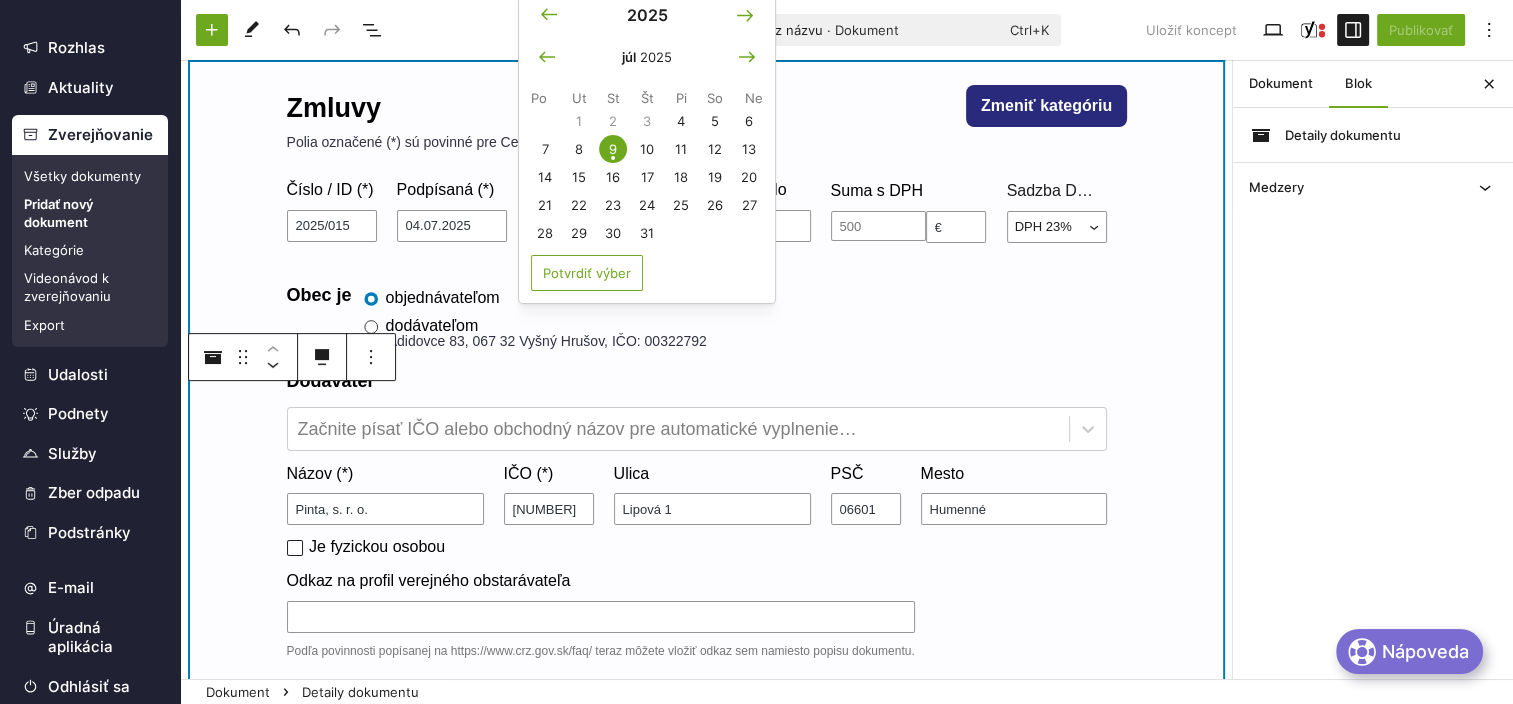 scroll, scrollTop: 542, scrollLeft: 0, axis: vertical 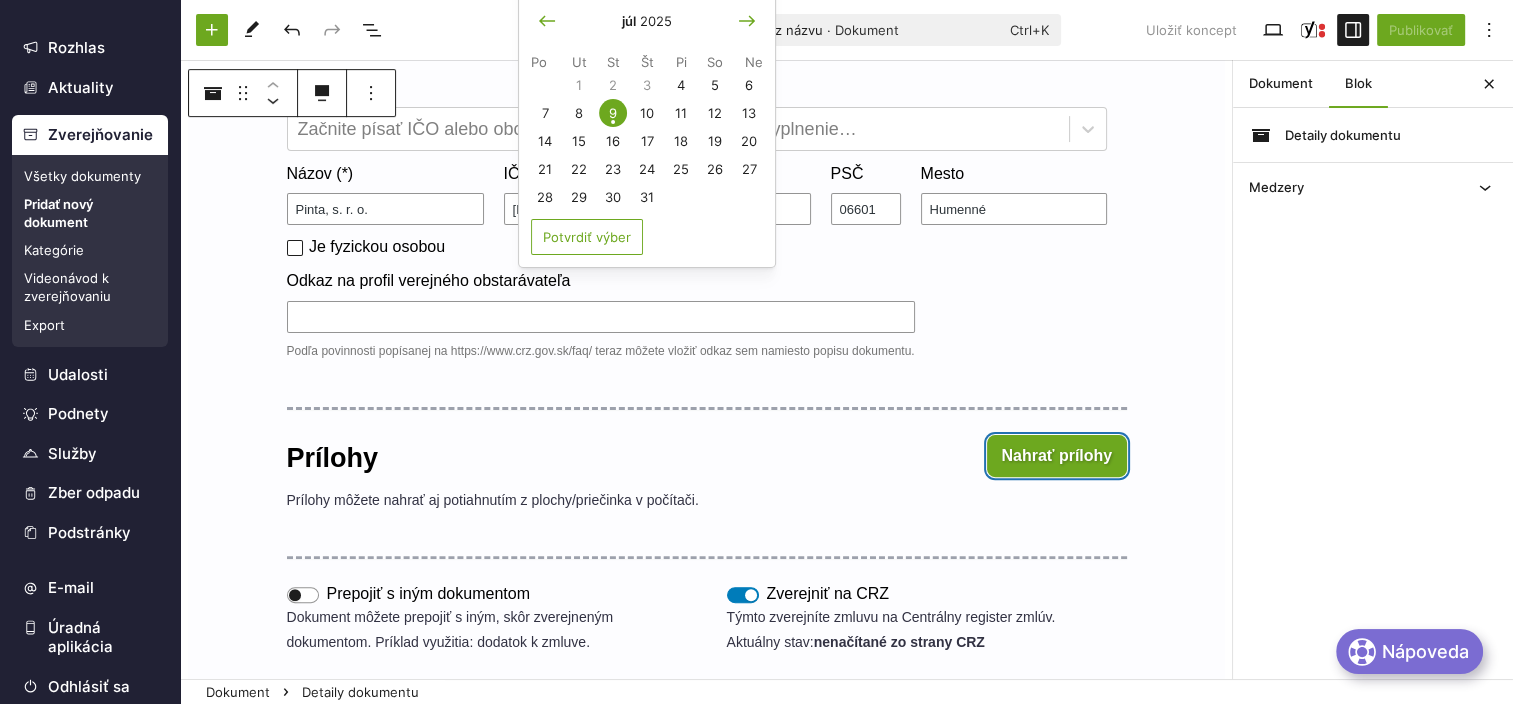 click on "Nahrať prílohy" at bounding box center (1057, 456) 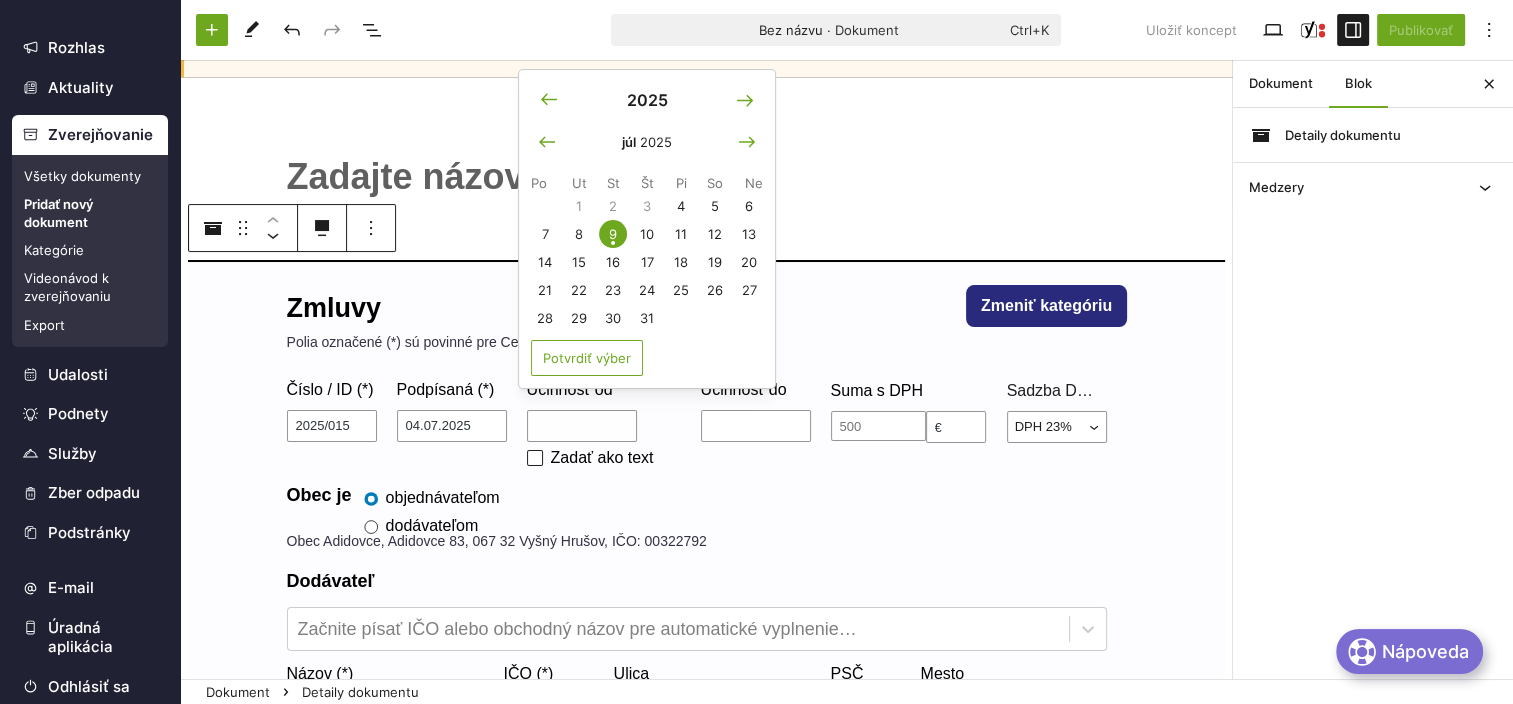 scroll, scrollTop: 0, scrollLeft: 0, axis: both 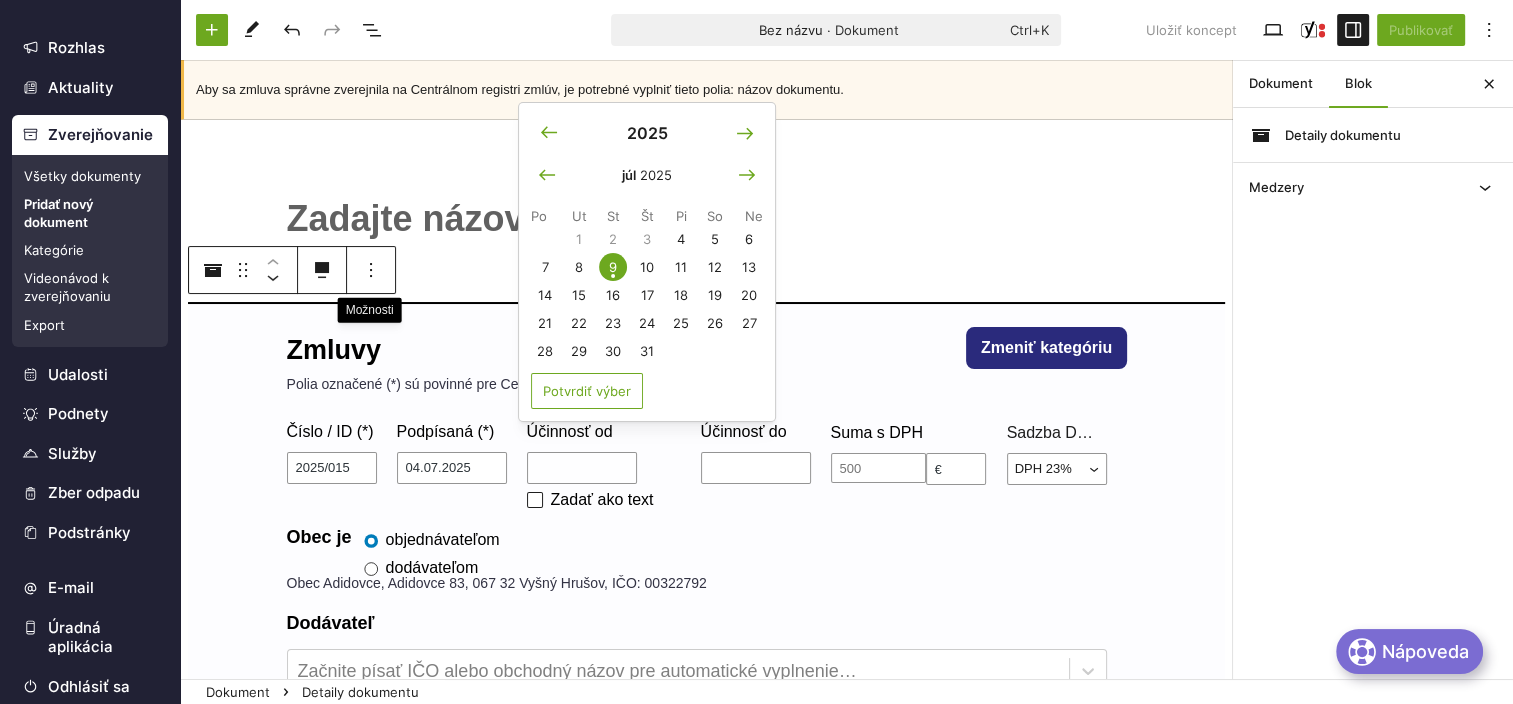 click on "﻿" at bounding box center [707, 219] 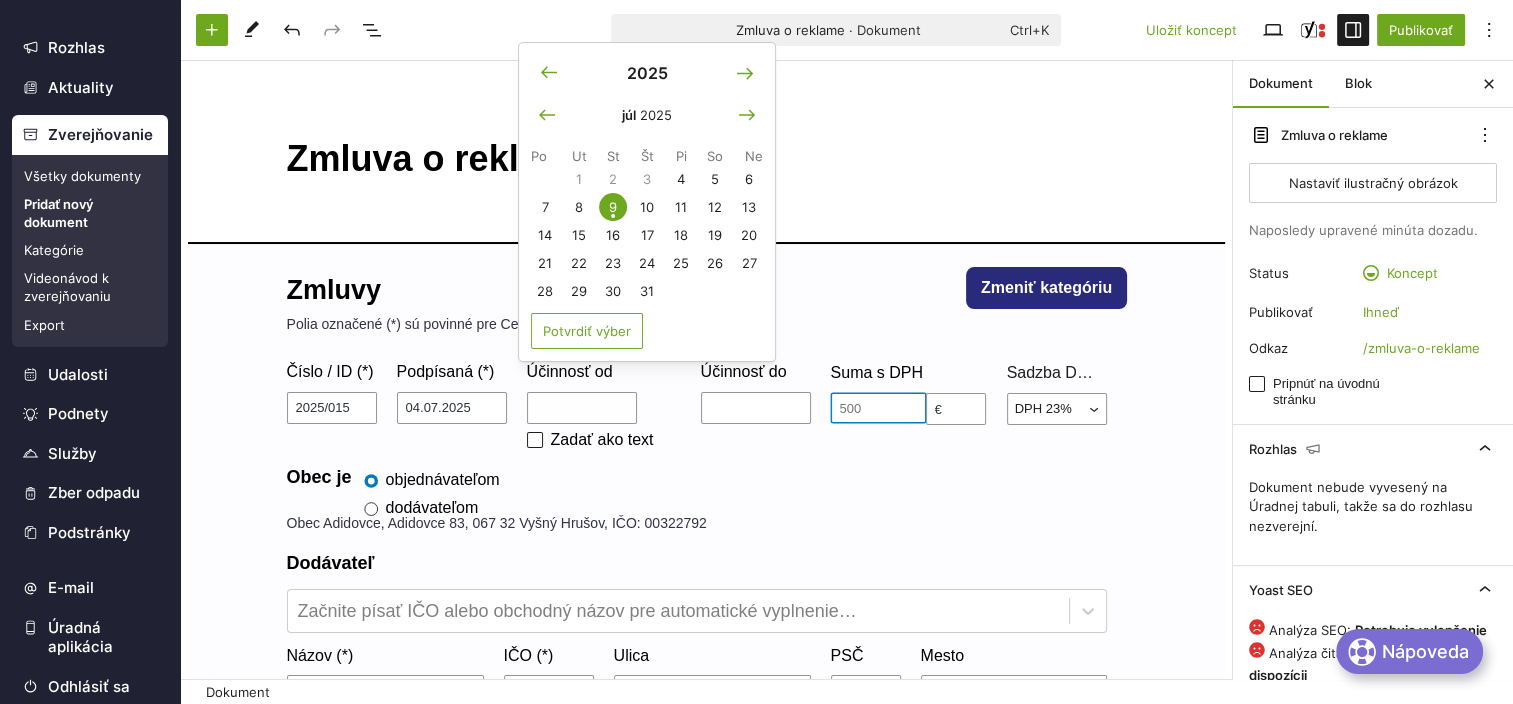 click at bounding box center [878, 408] 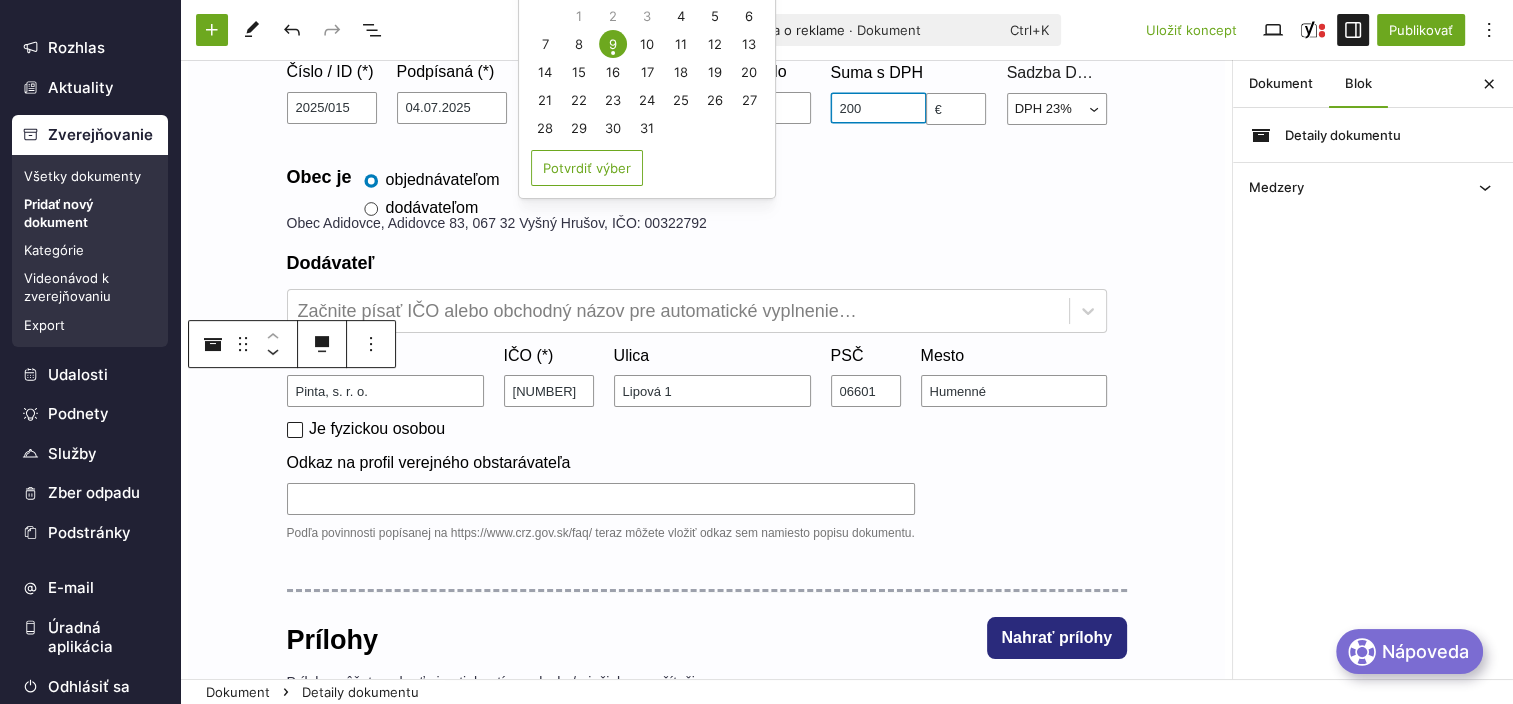 scroll, scrollTop: 600, scrollLeft: 0, axis: vertical 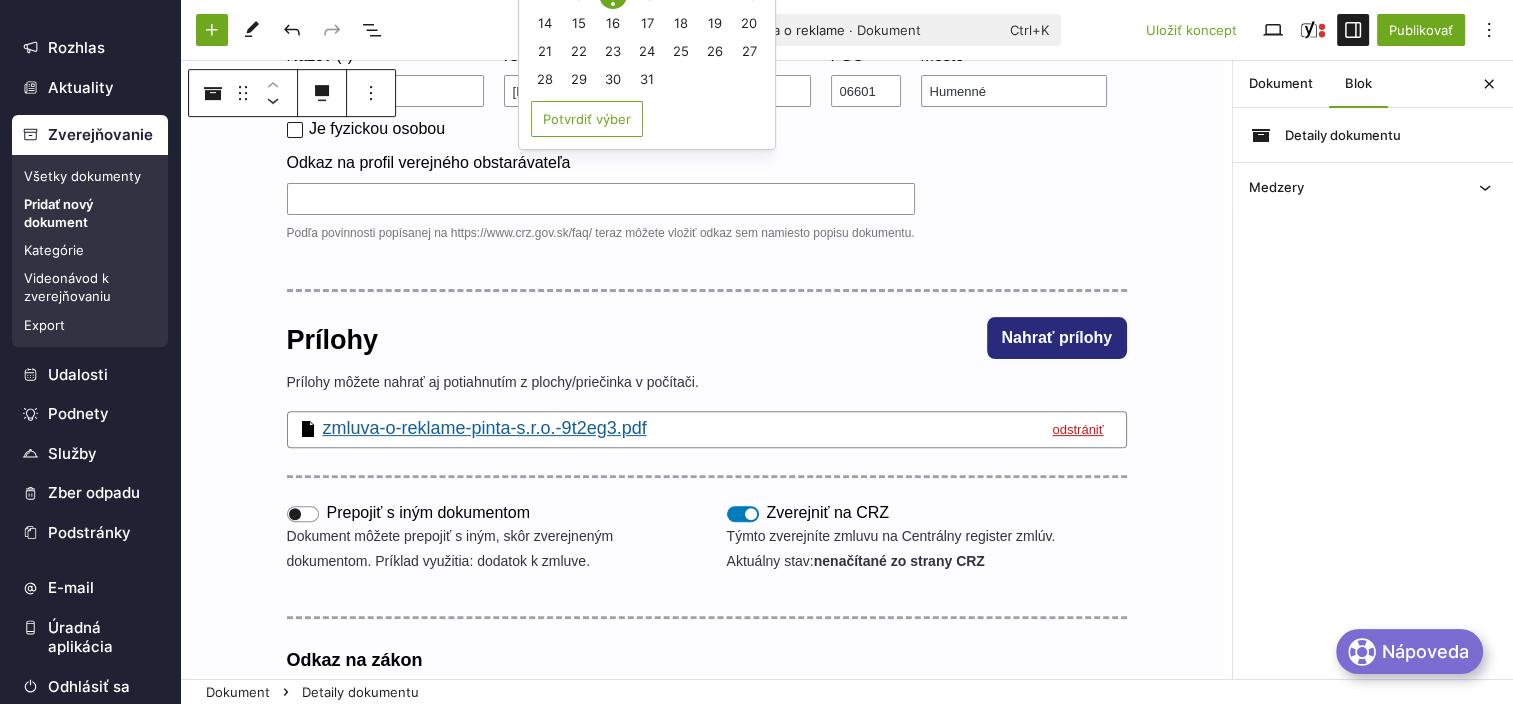 type on "200" 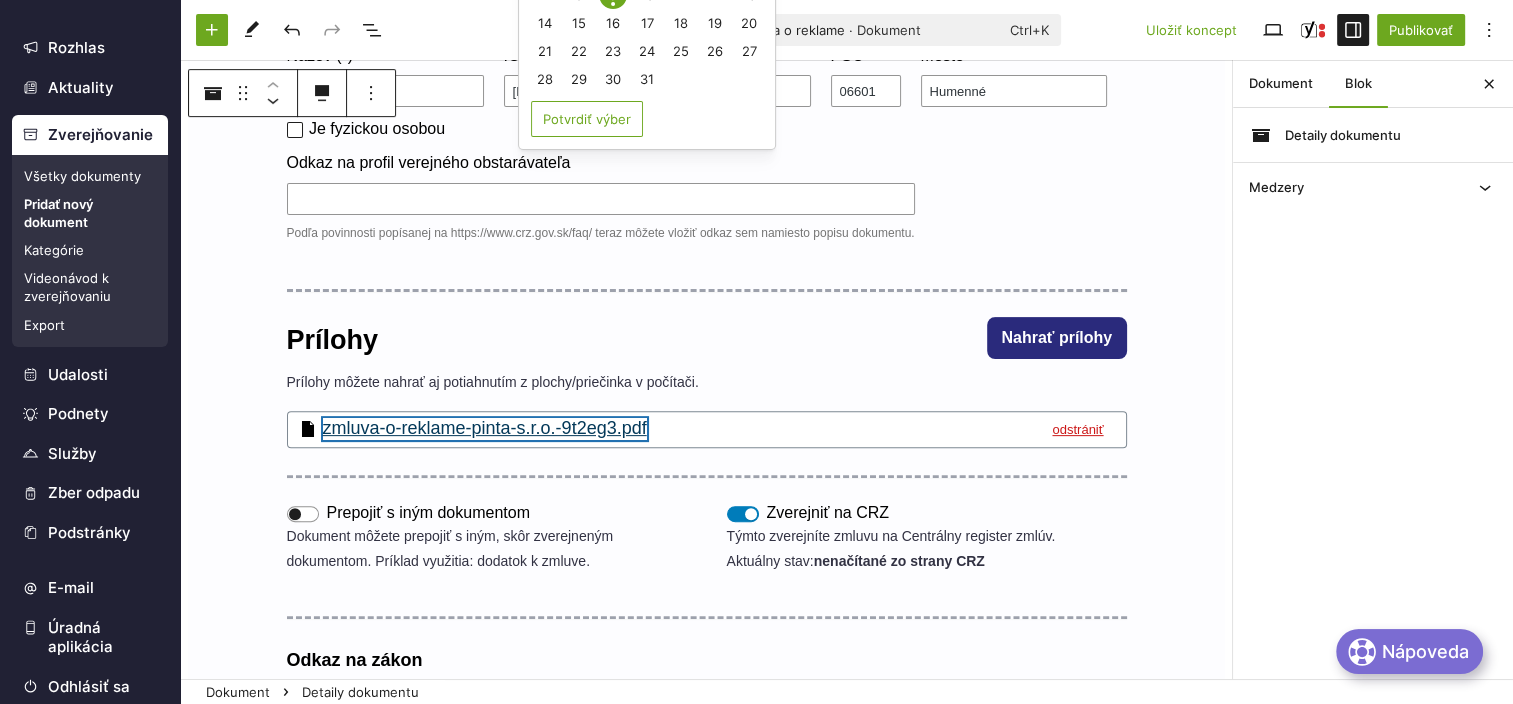 click on "zmluva-o-reklame-pinta-s.r.o.-9t2eg3.pdf" at bounding box center [485, 429] 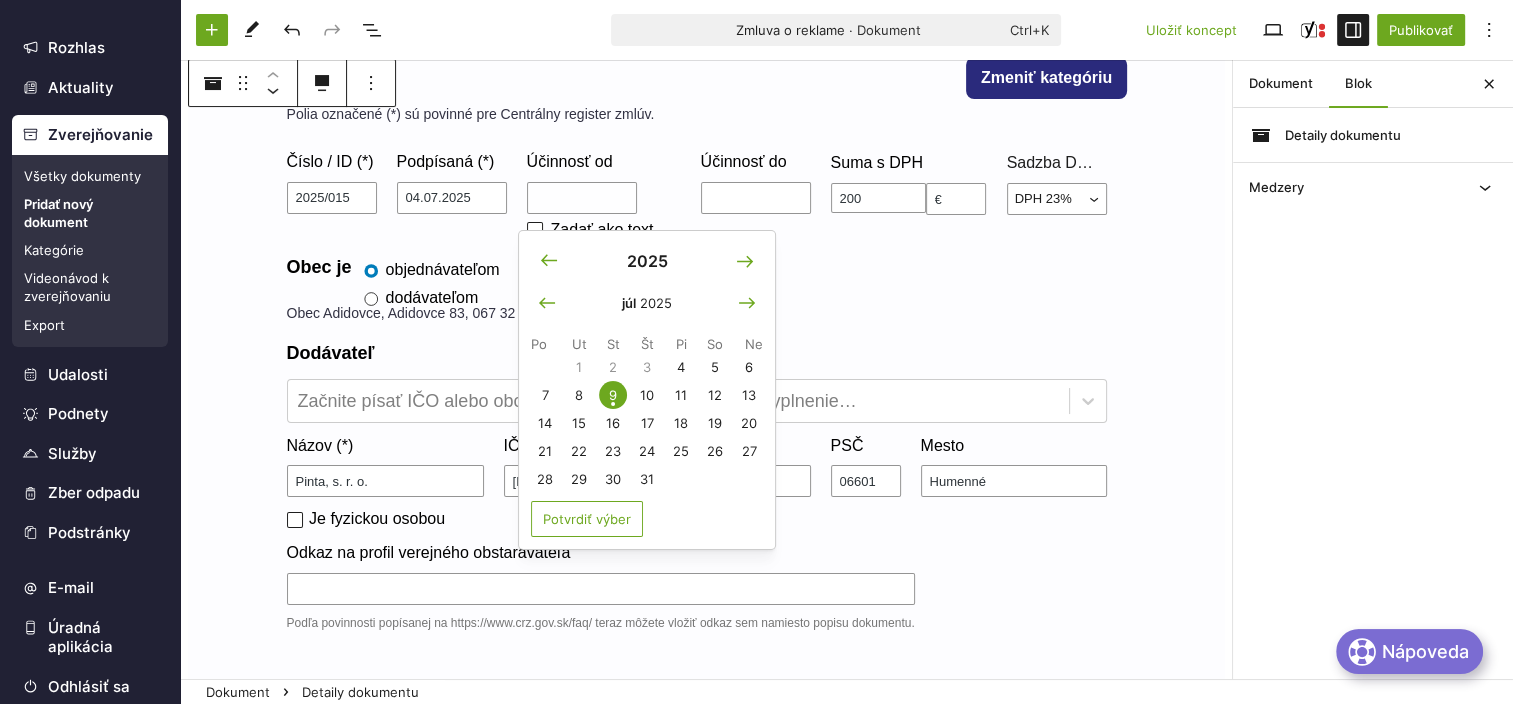 scroll, scrollTop: 200, scrollLeft: 0, axis: vertical 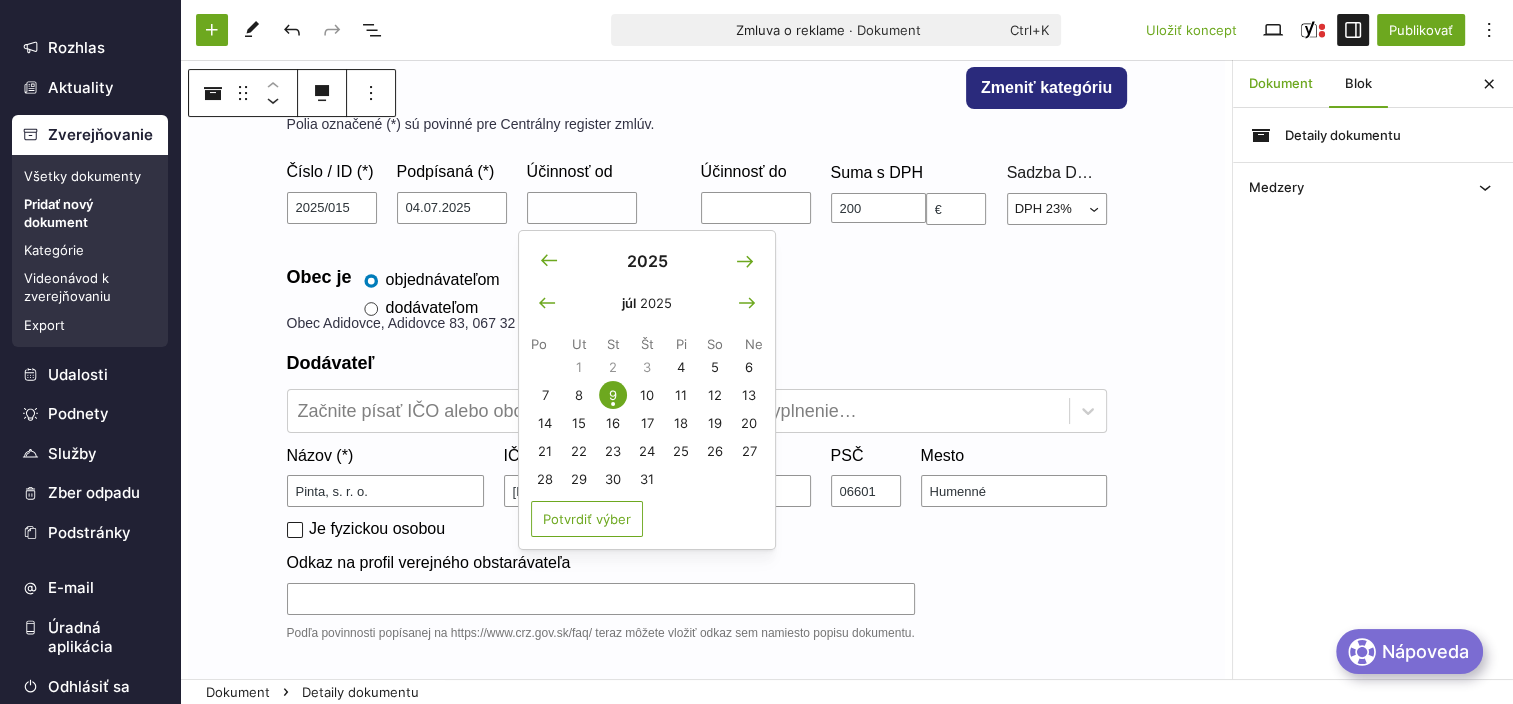 click on "Dokument" at bounding box center [1281, 84] 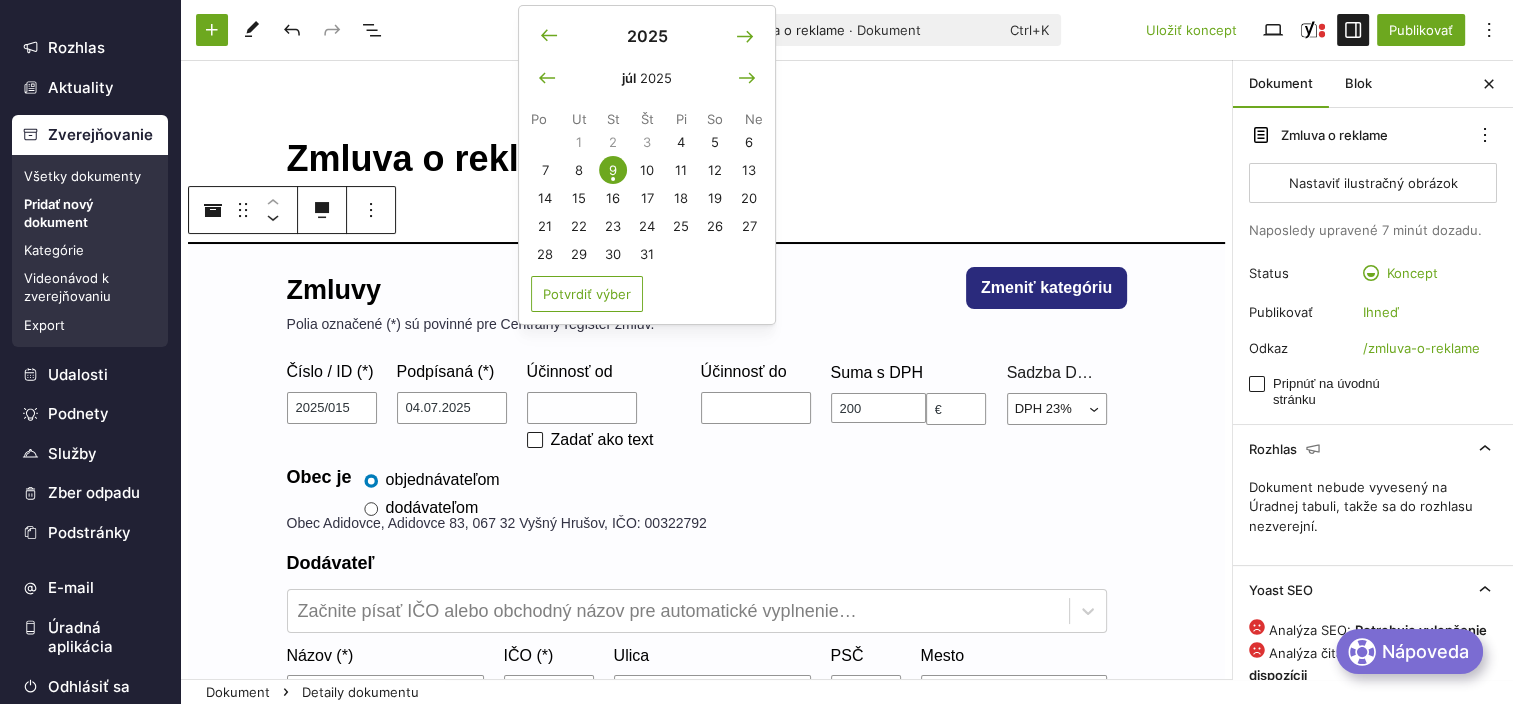 scroll, scrollTop: 100, scrollLeft: 0, axis: vertical 